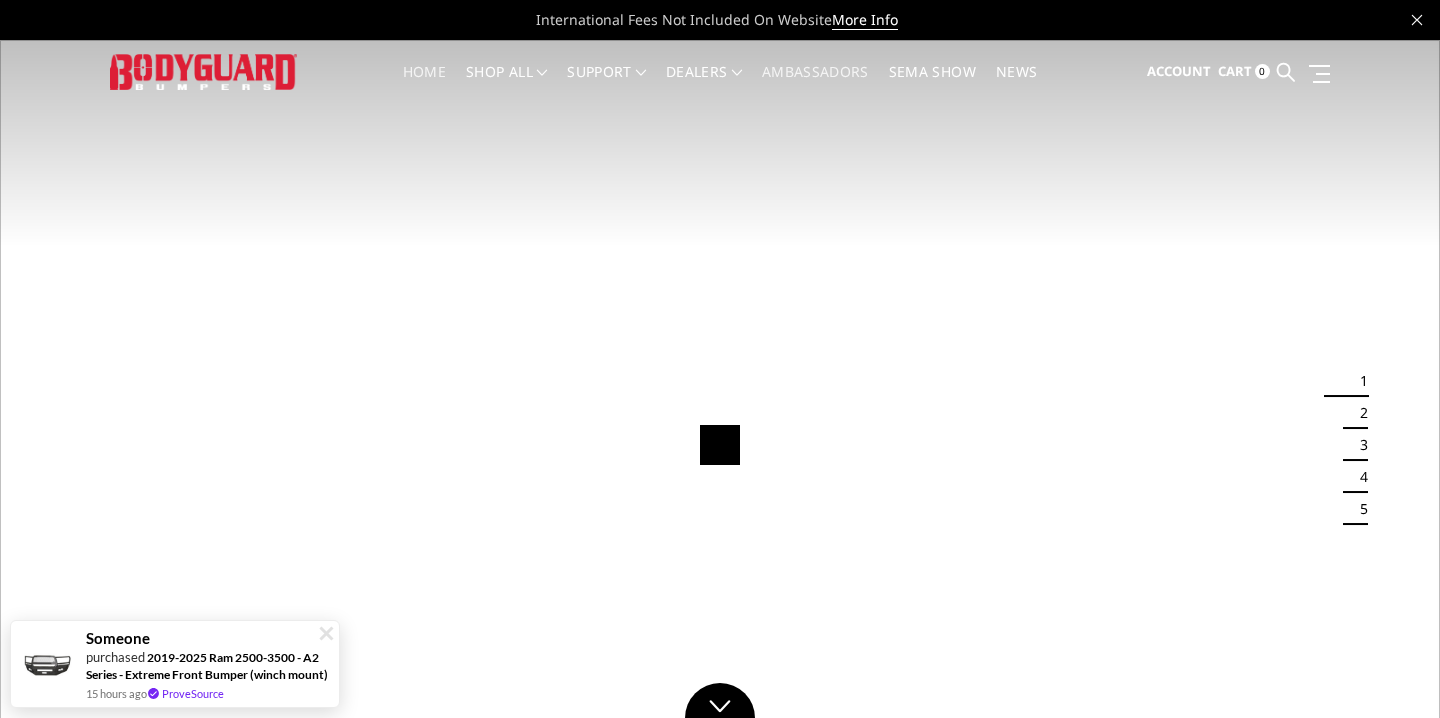 scroll, scrollTop: 0, scrollLeft: 0, axis: both 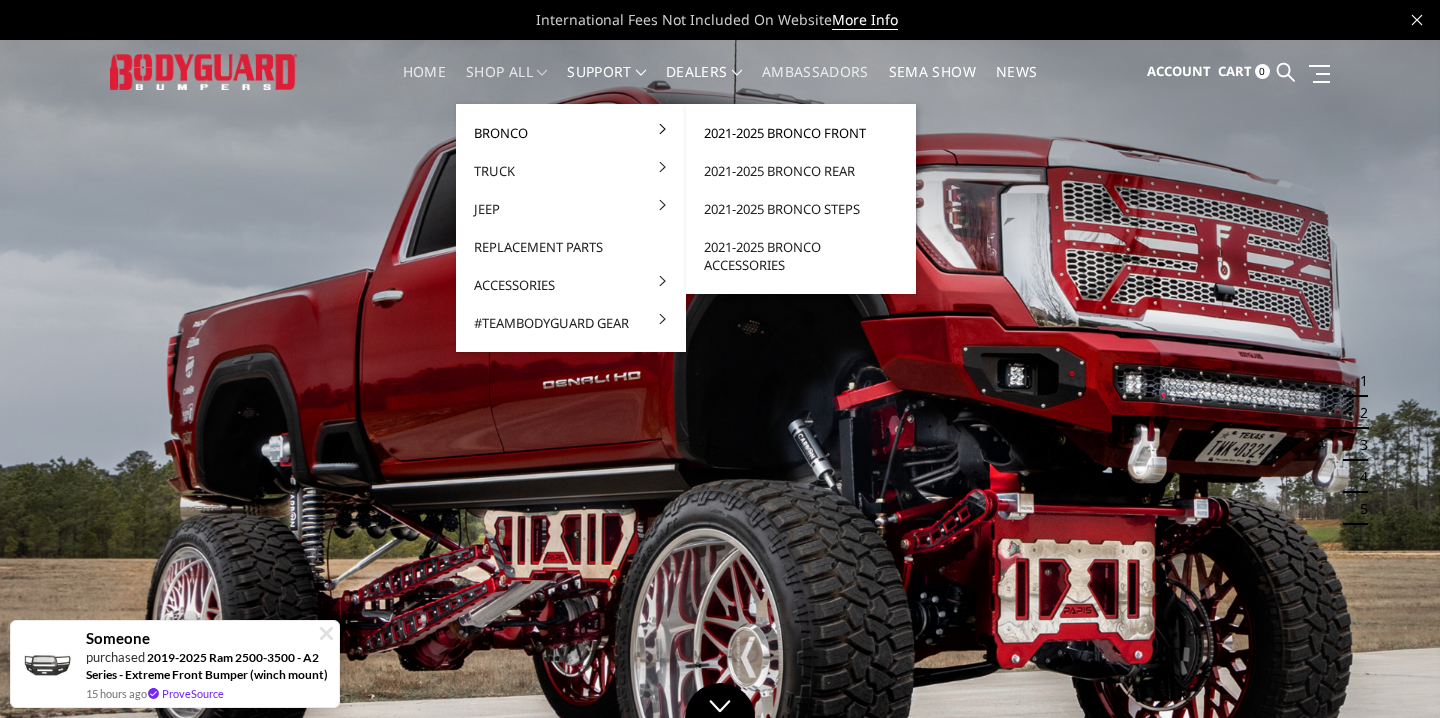 click on "2021-2025 Bronco Front" at bounding box center (801, 133) 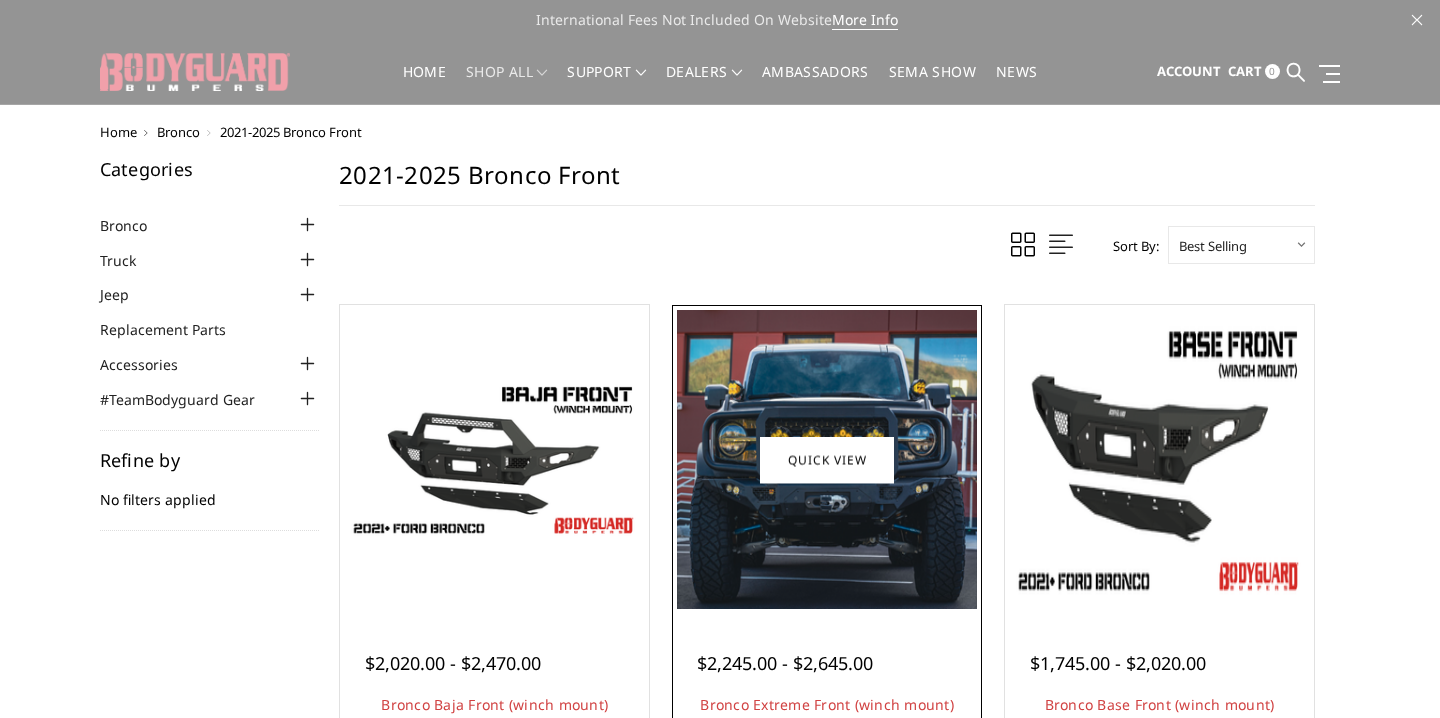scroll, scrollTop: 0, scrollLeft: 0, axis: both 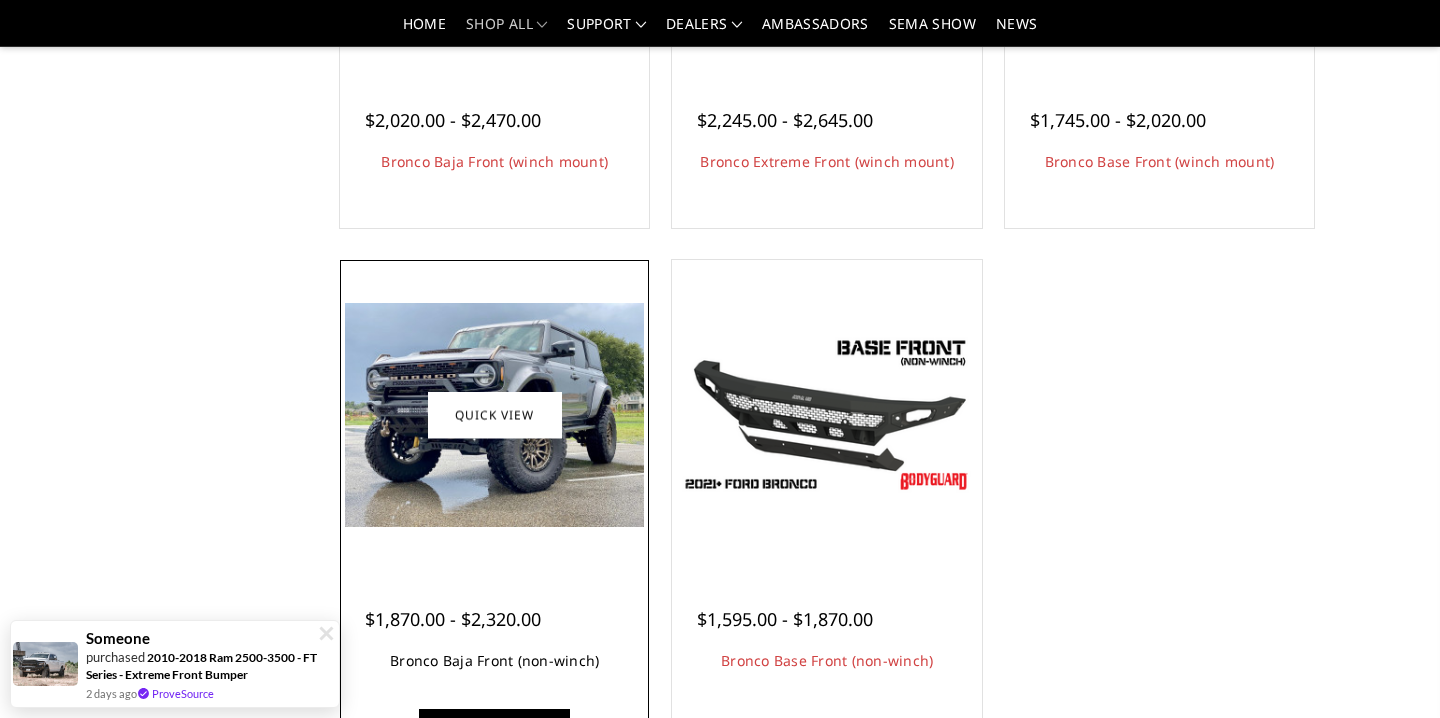 click on "Bronco Baja Front (non-winch)" at bounding box center (494, 660) 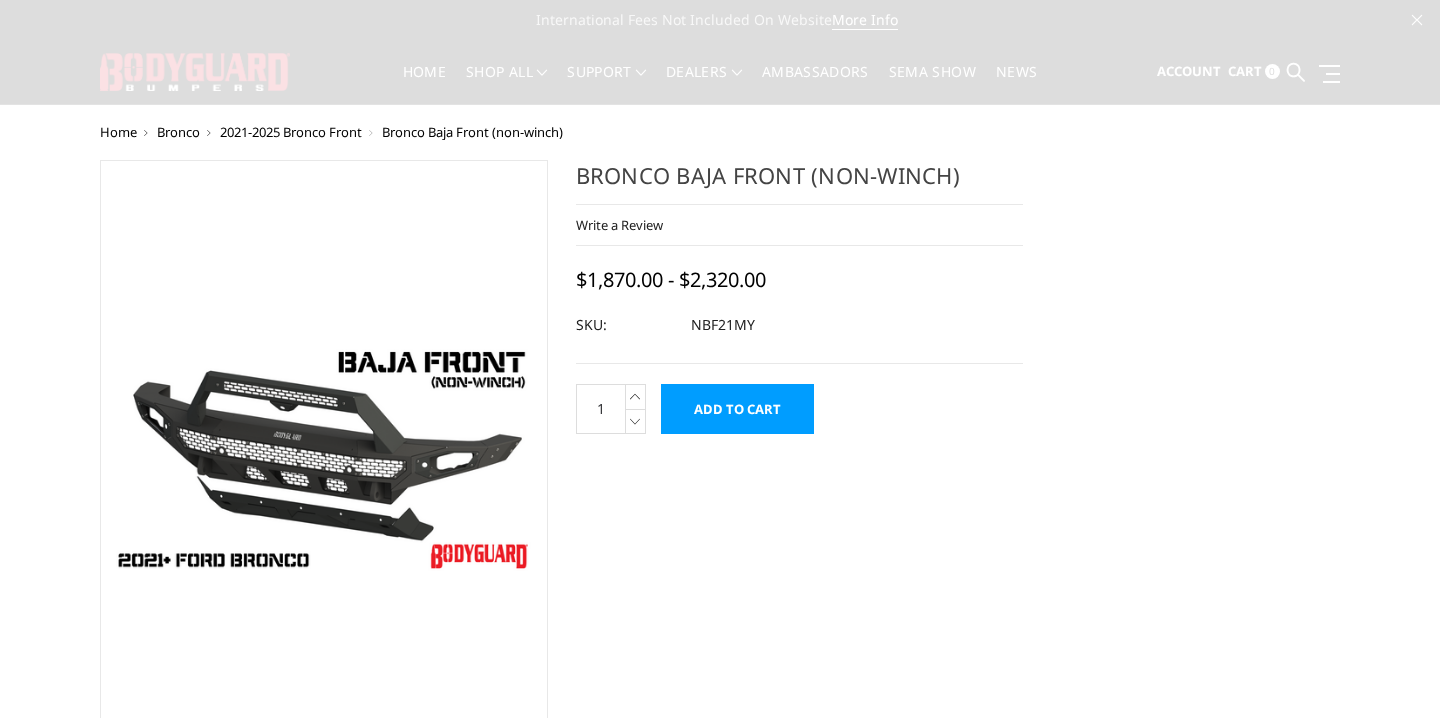 scroll, scrollTop: 0, scrollLeft: 0, axis: both 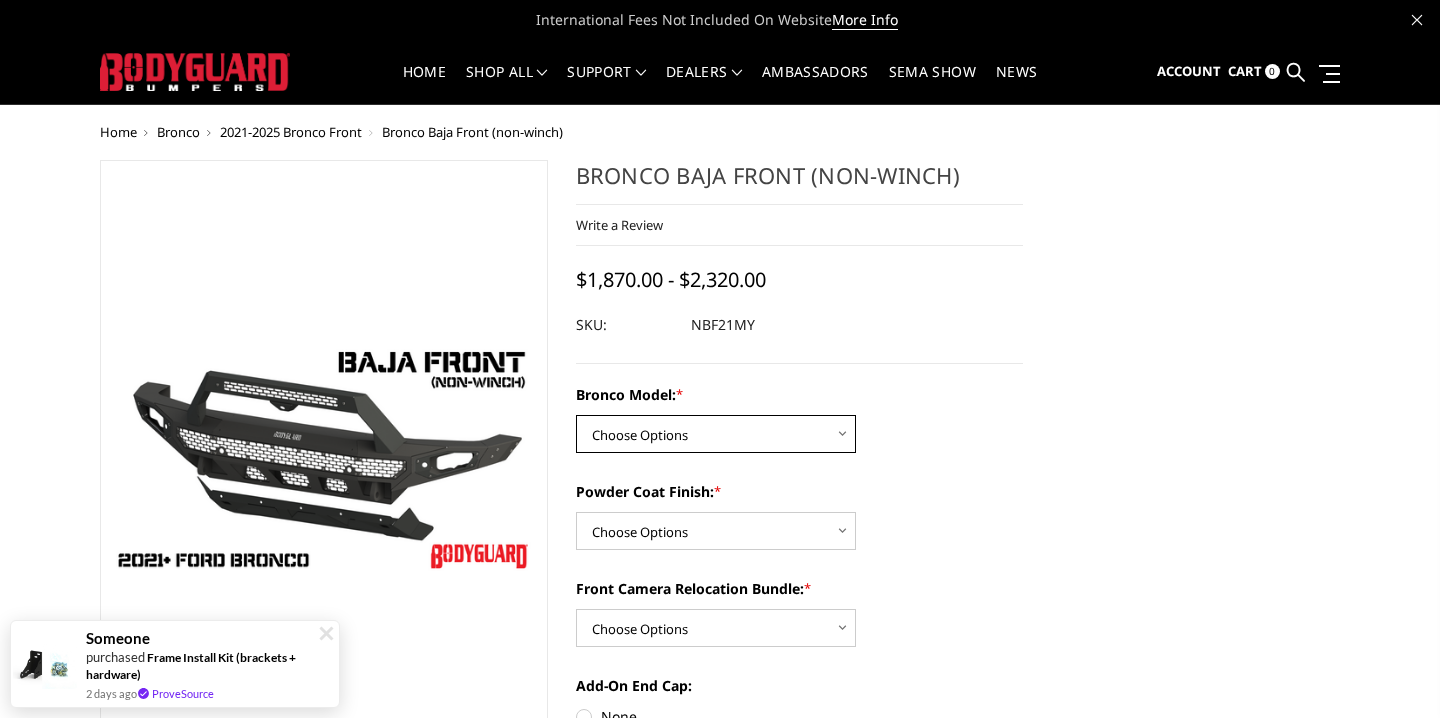 click on "Choose Options
Base/Badlands/Wildtrak/etc.
Raptor" at bounding box center (716, 434) 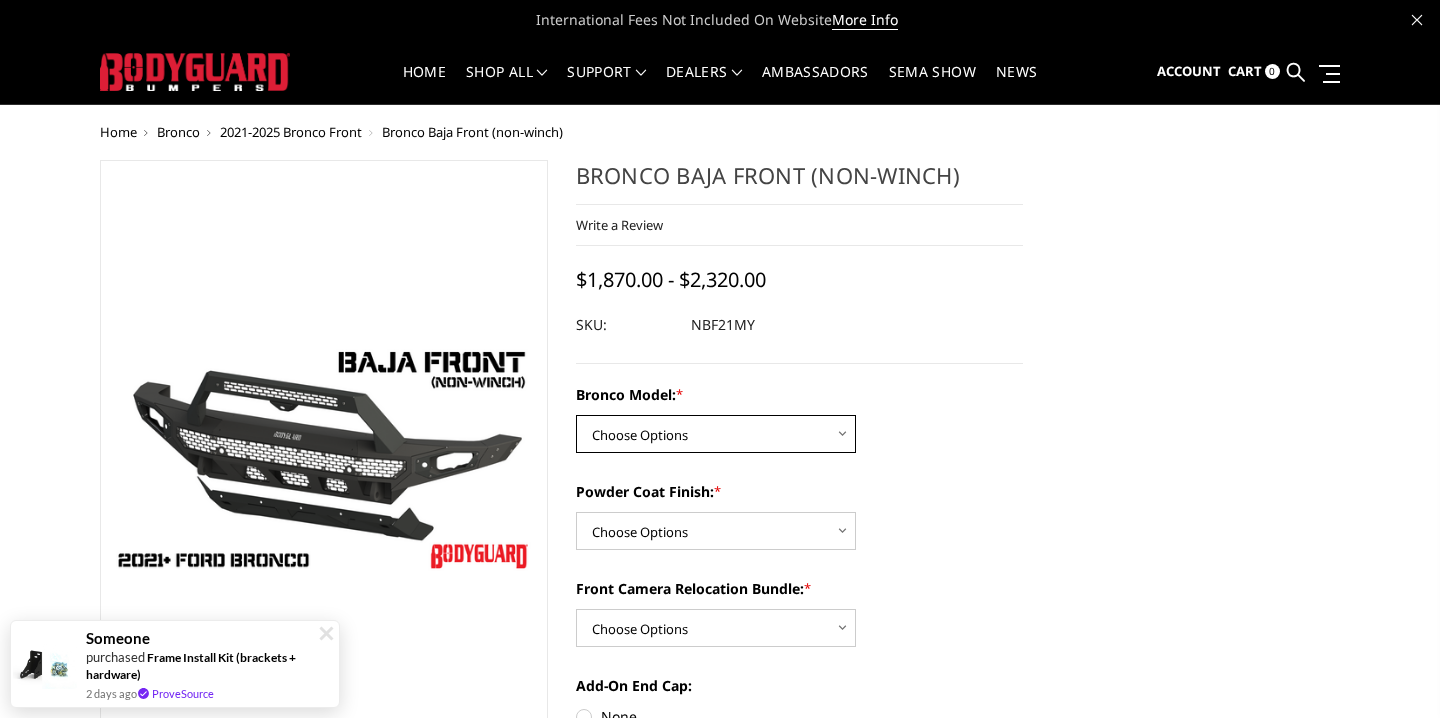 select on "4032" 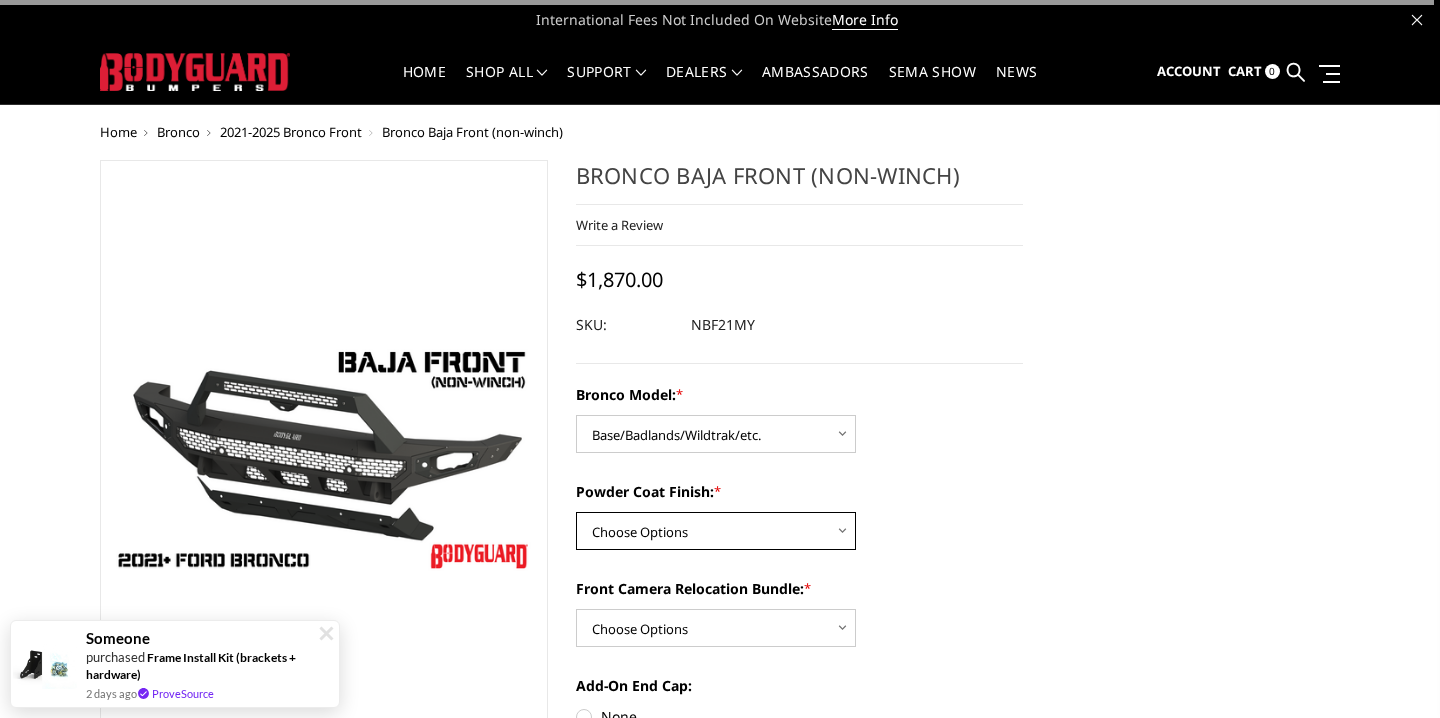 click on "Choose Options
Bare Metal
Textured Black Powder Coat" at bounding box center [716, 531] 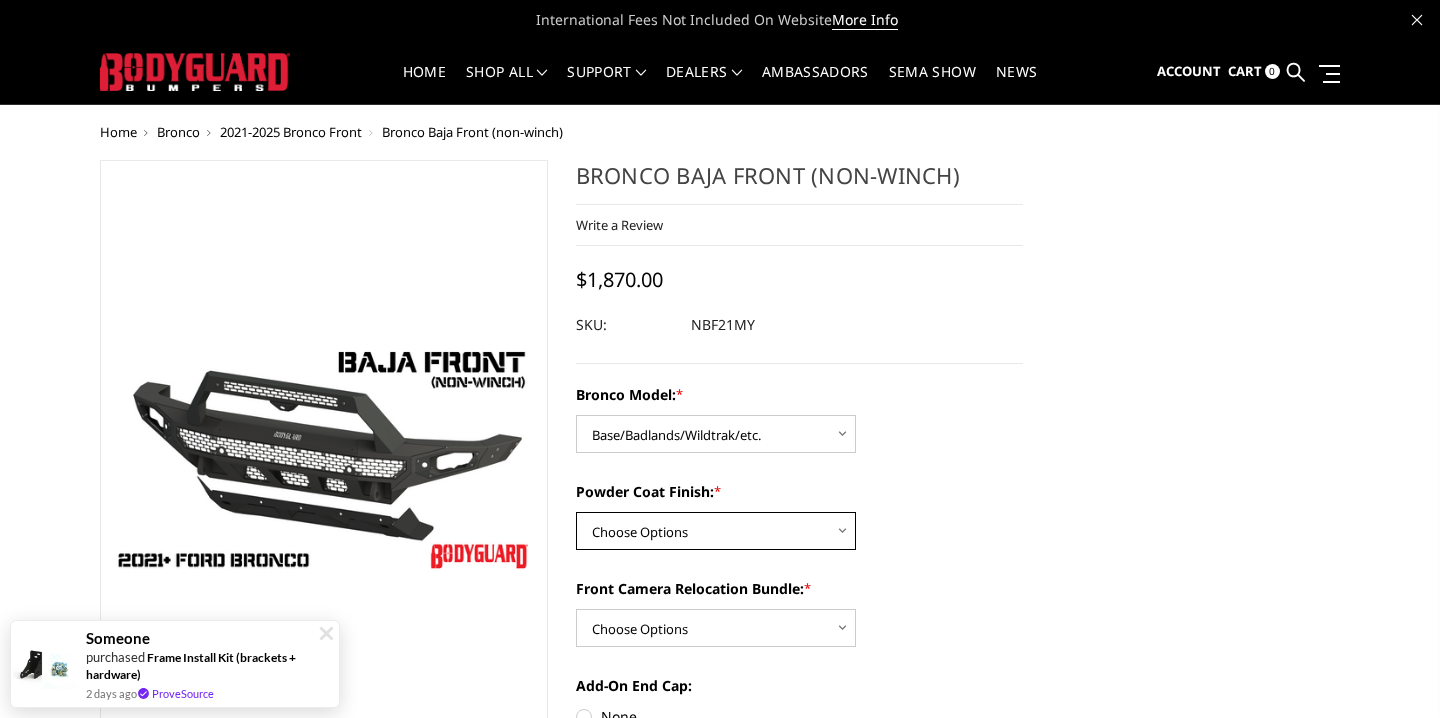 select on "4035" 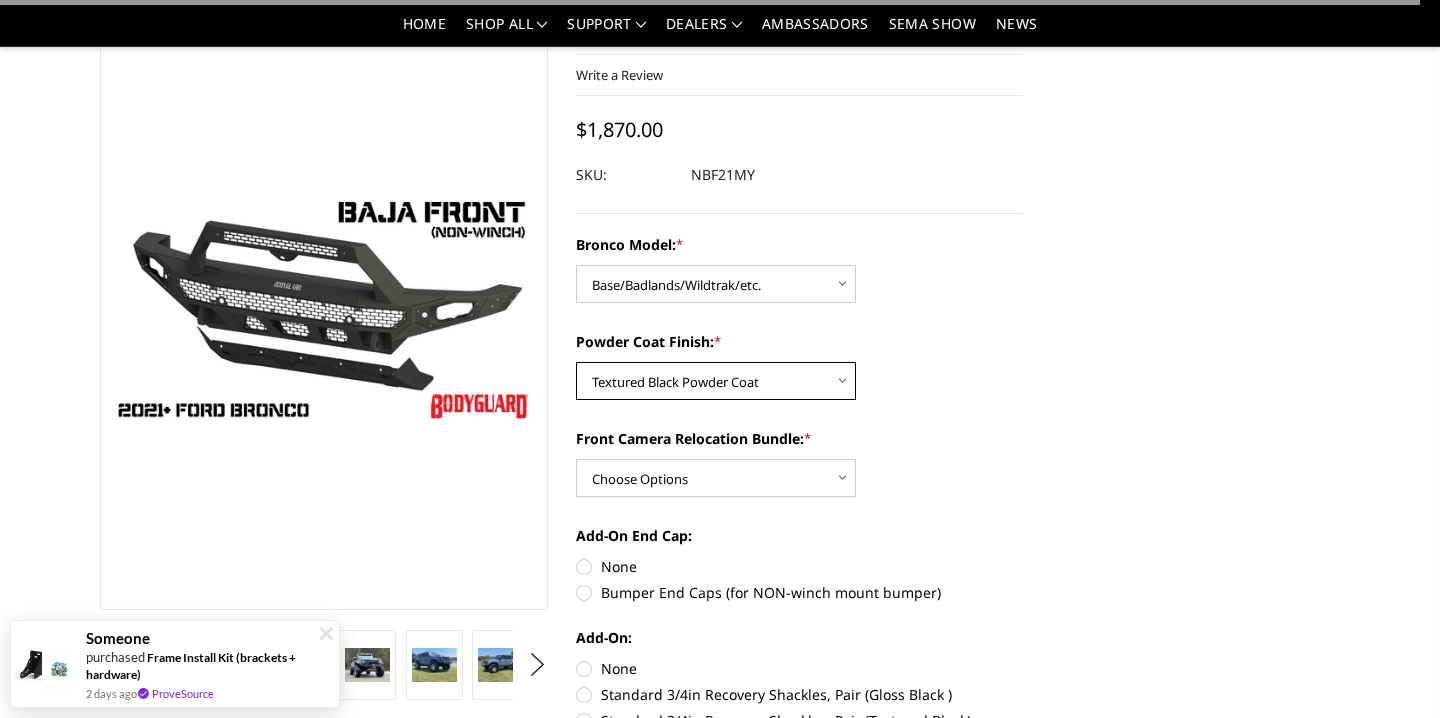 scroll, scrollTop: 127, scrollLeft: 0, axis: vertical 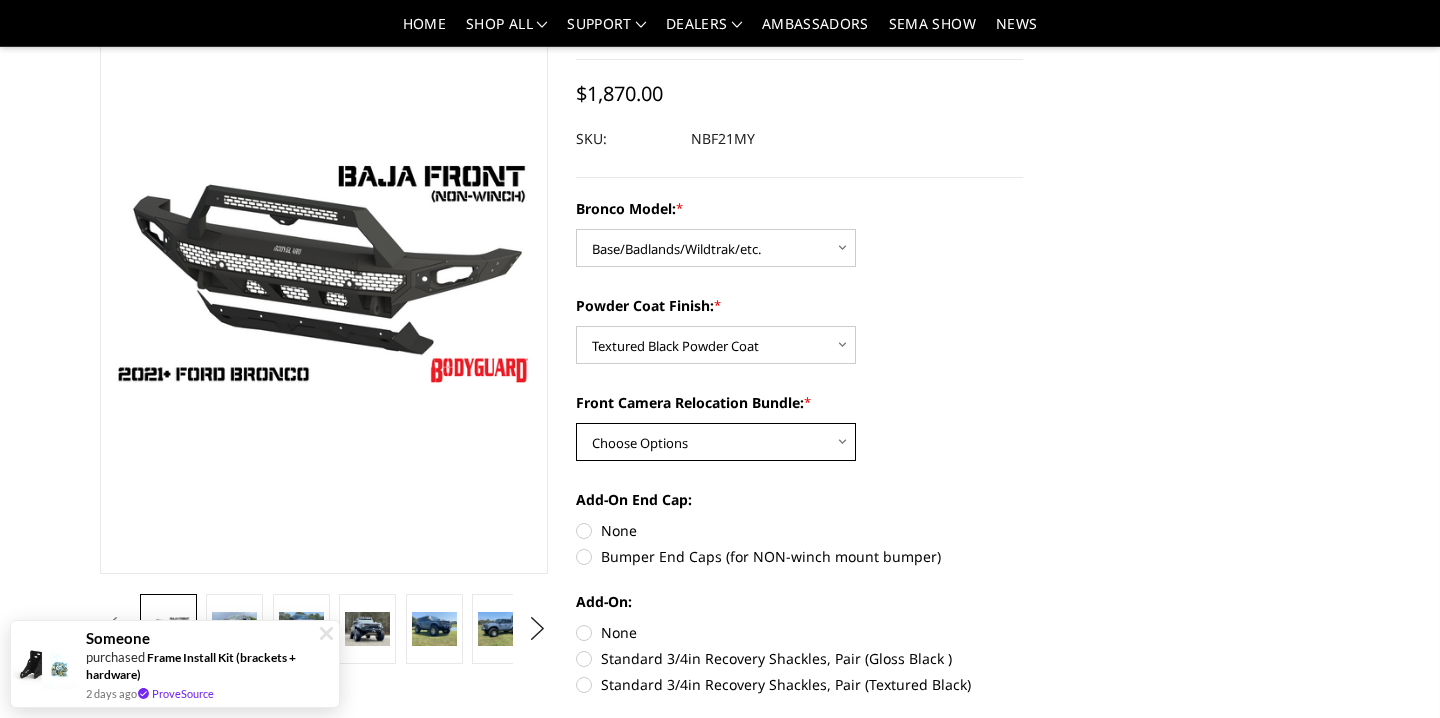click on "Choose Options
With Front Camera Relocation (Harness and Pod)
Without Front Camera Relocation" at bounding box center (716, 442) 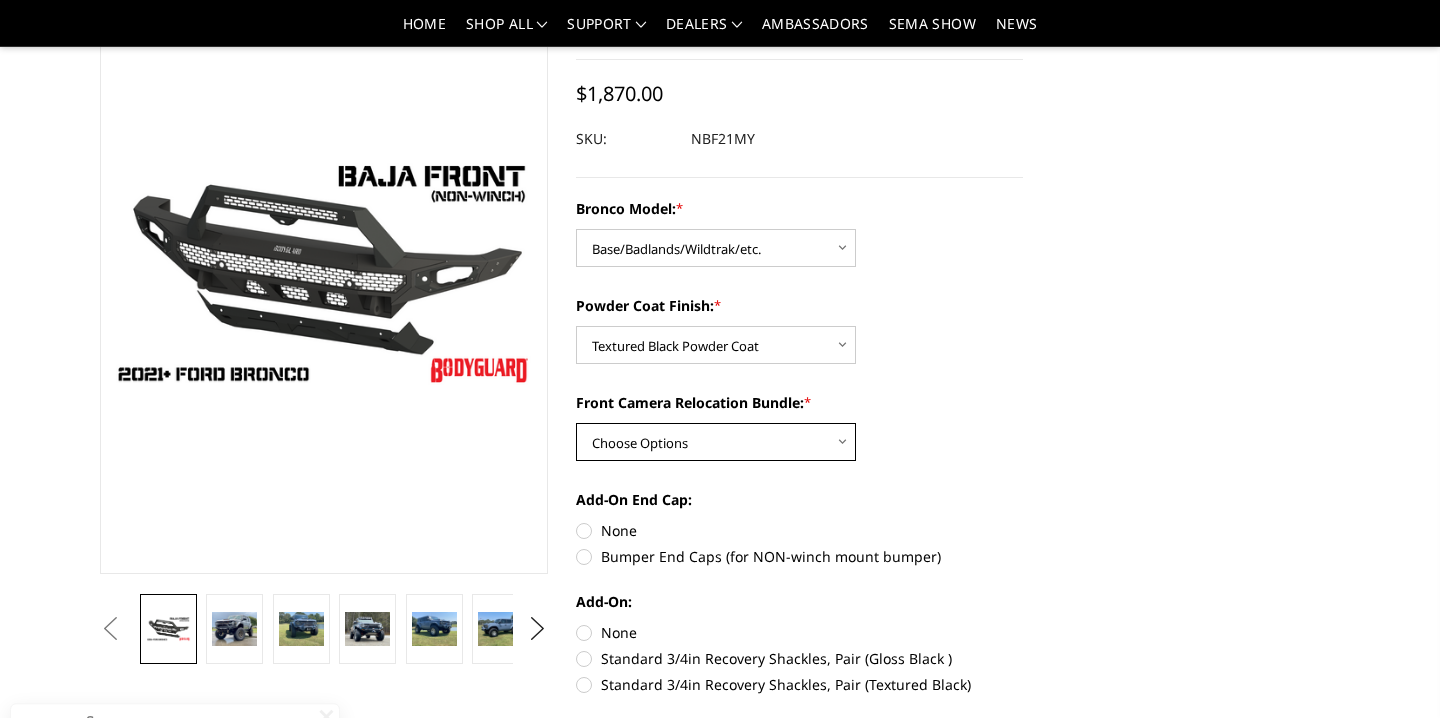 select on "4036" 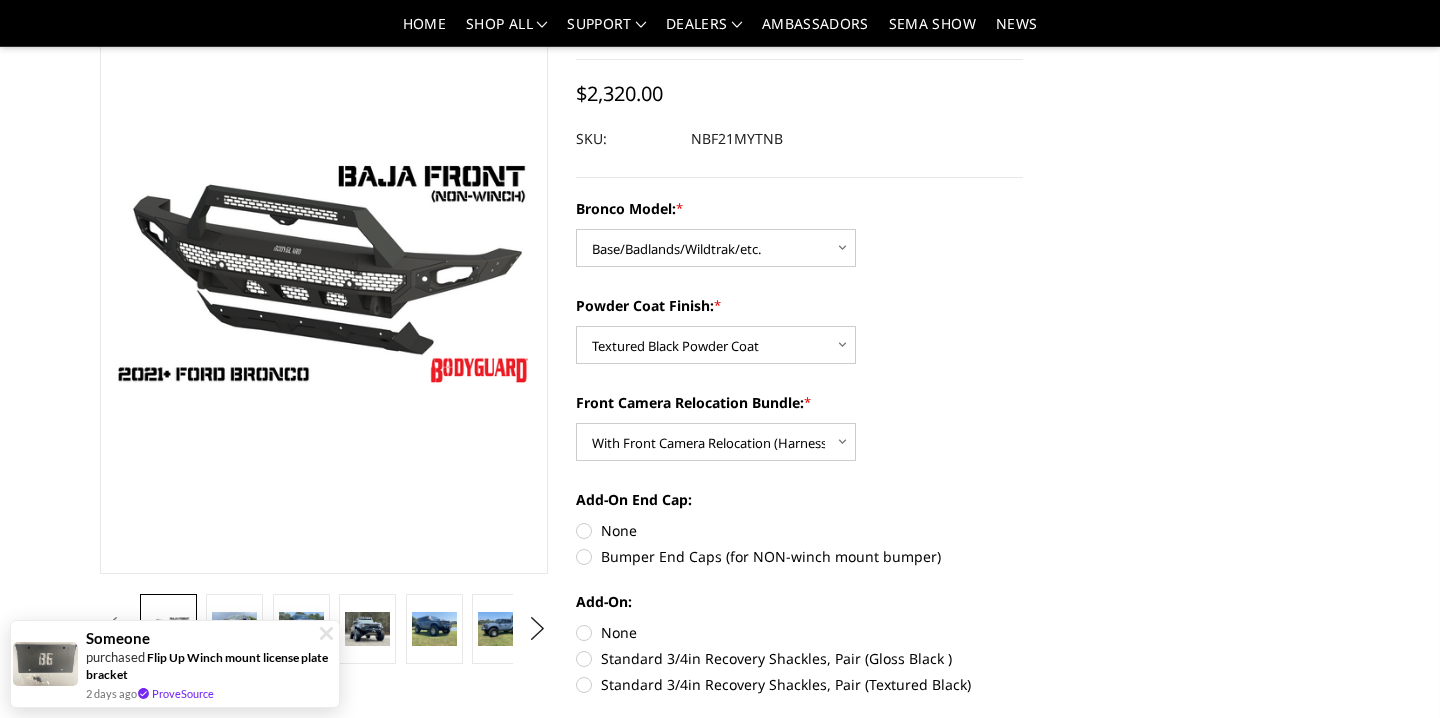 click on "Bumper End Caps (for NON-winch mount bumper)" at bounding box center [800, 556] 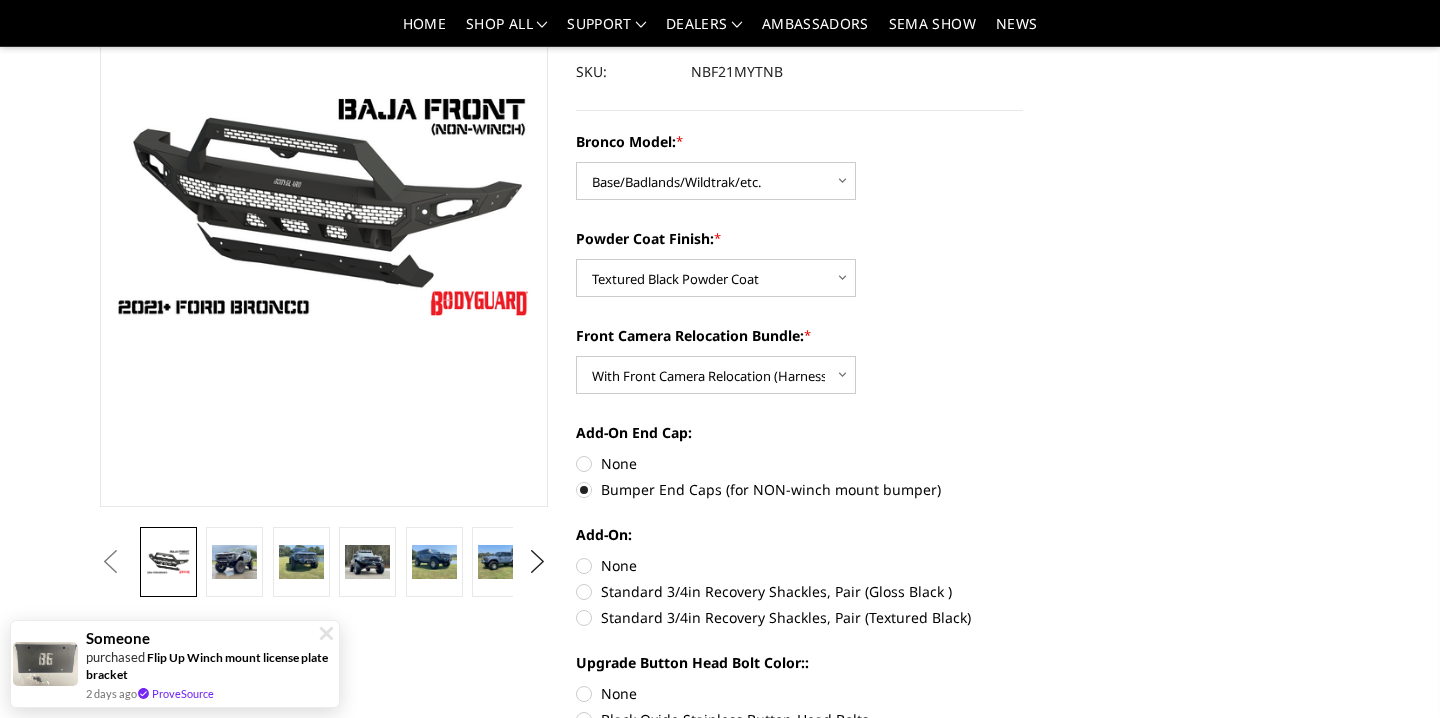 scroll, scrollTop: 214, scrollLeft: 0, axis: vertical 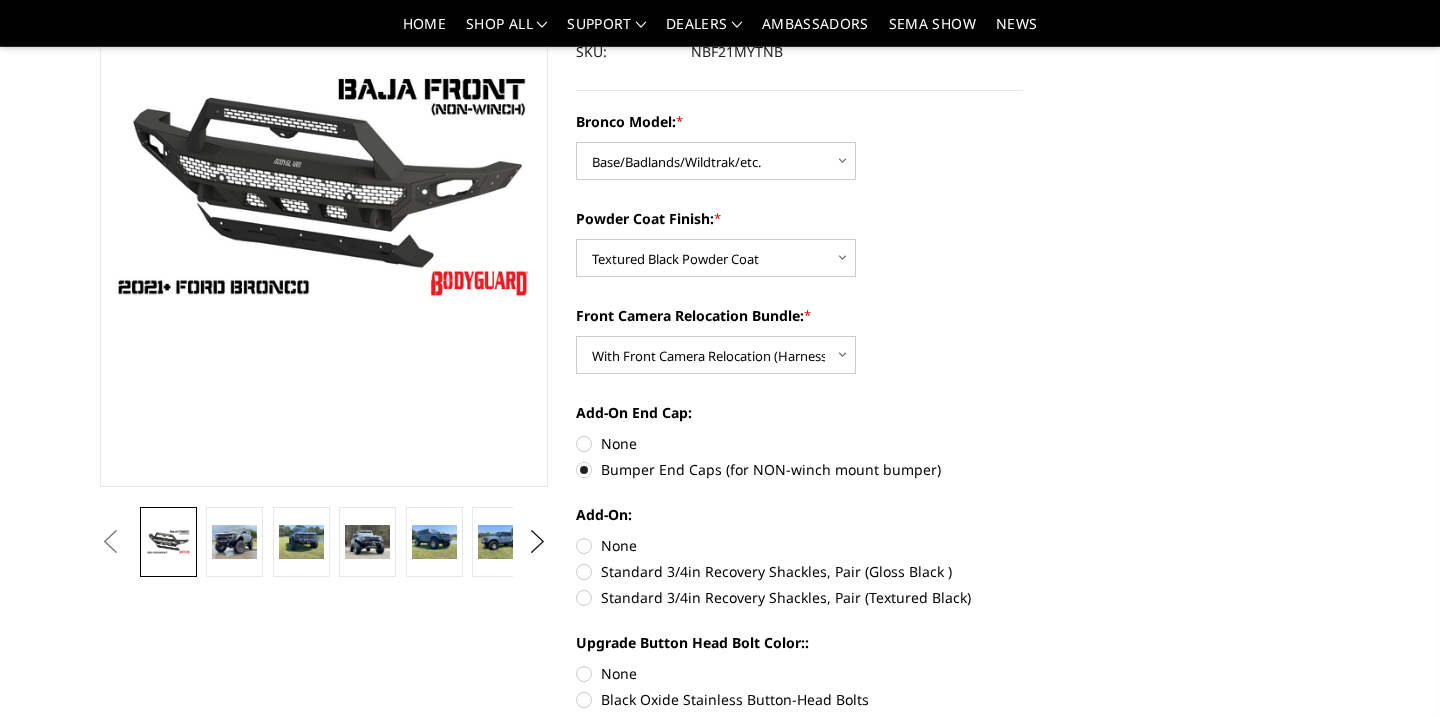 click on "Standard 3/4in Recovery Shackles, Pair (Textured Black)" at bounding box center [800, 597] 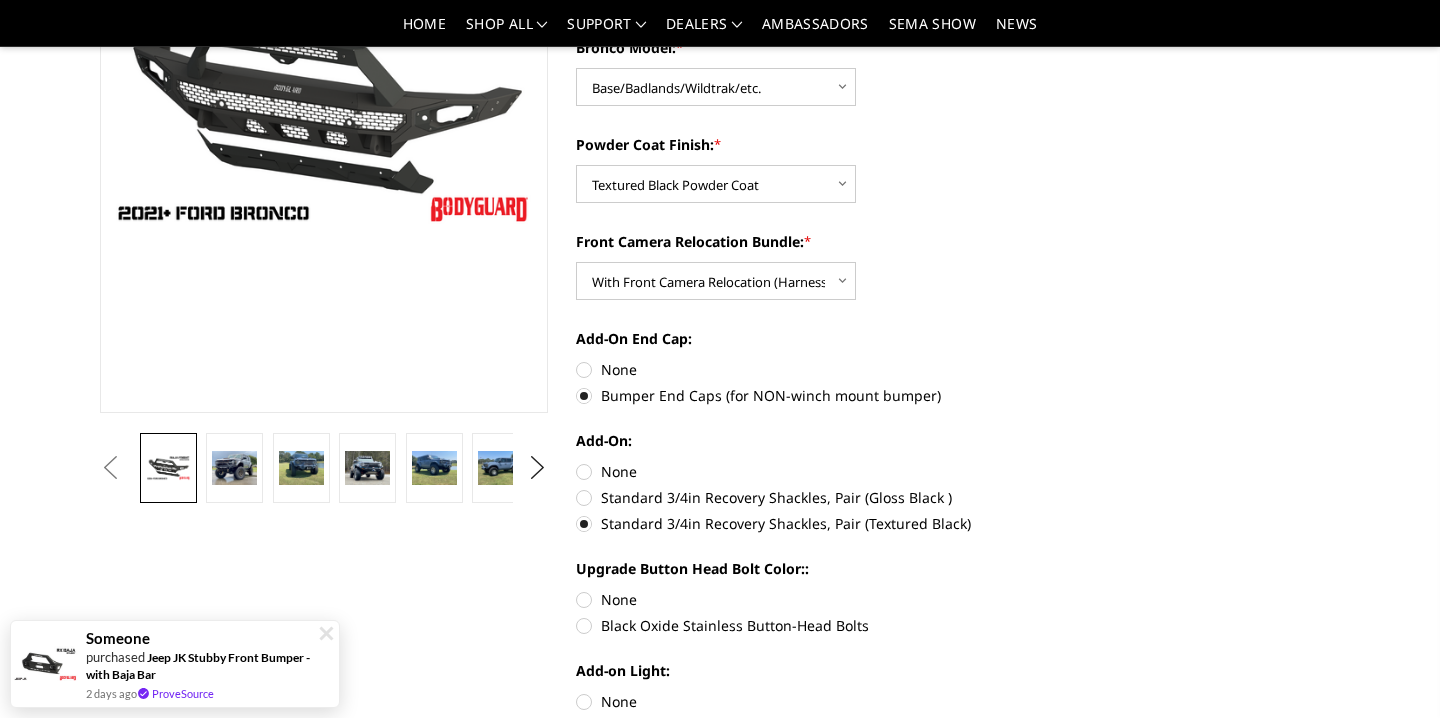 scroll, scrollTop: 298, scrollLeft: 0, axis: vertical 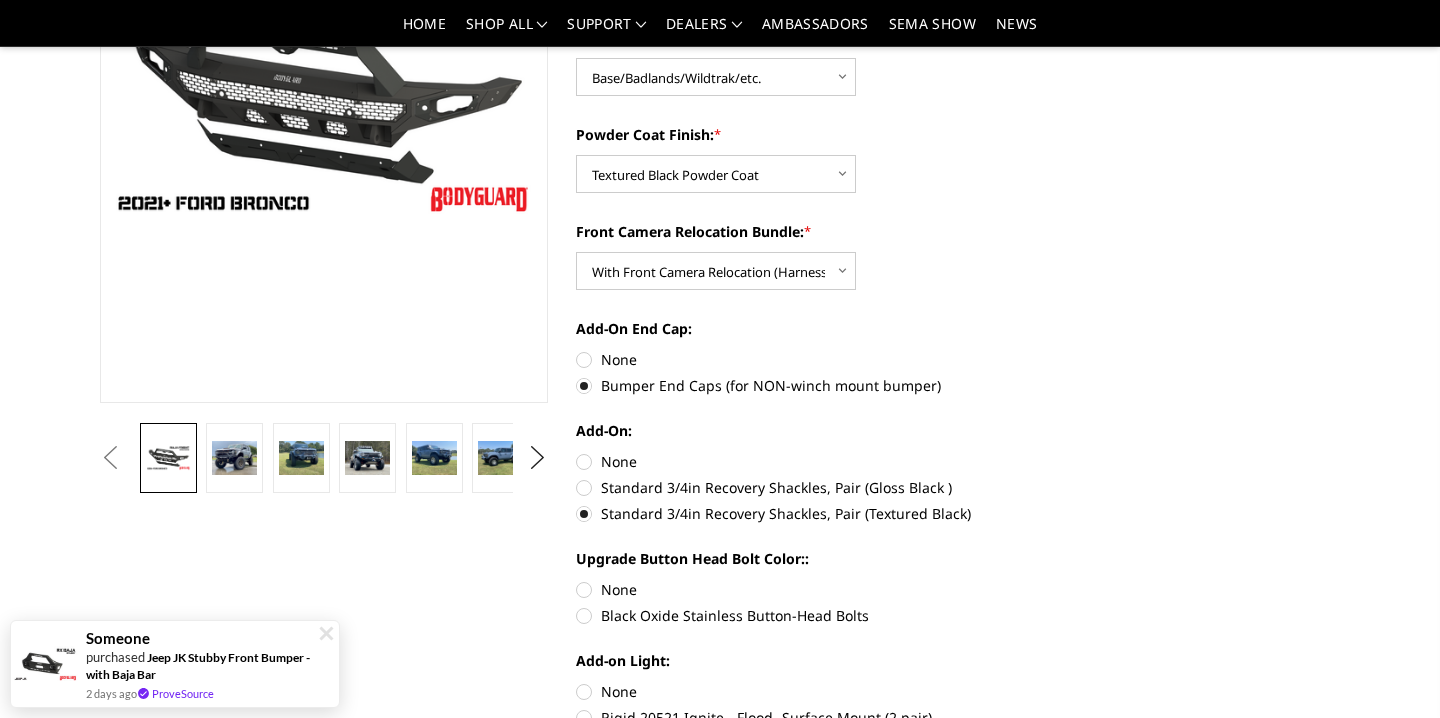click on "Black Oxide Stainless Button-Head Bolts" at bounding box center [800, 615] 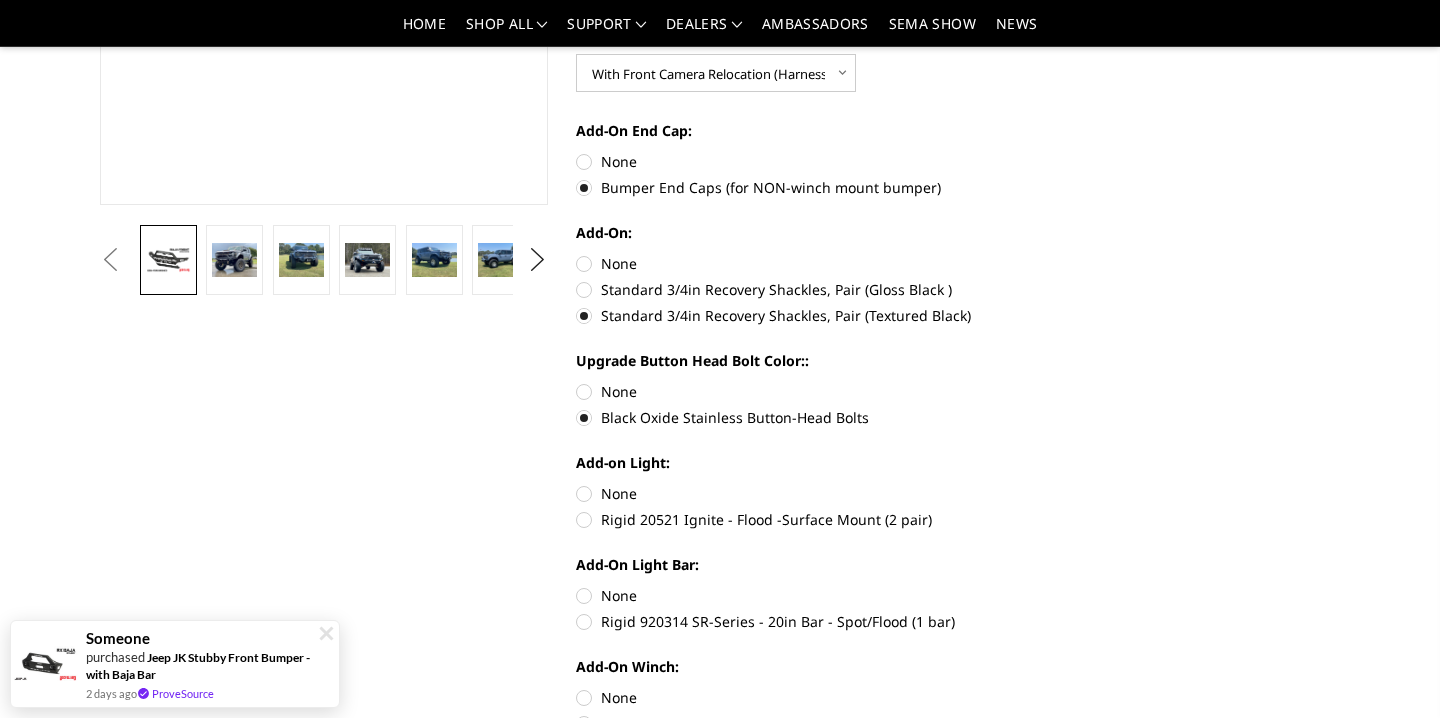 scroll, scrollTop: 518, scrollLeft: 0, axis: vertical 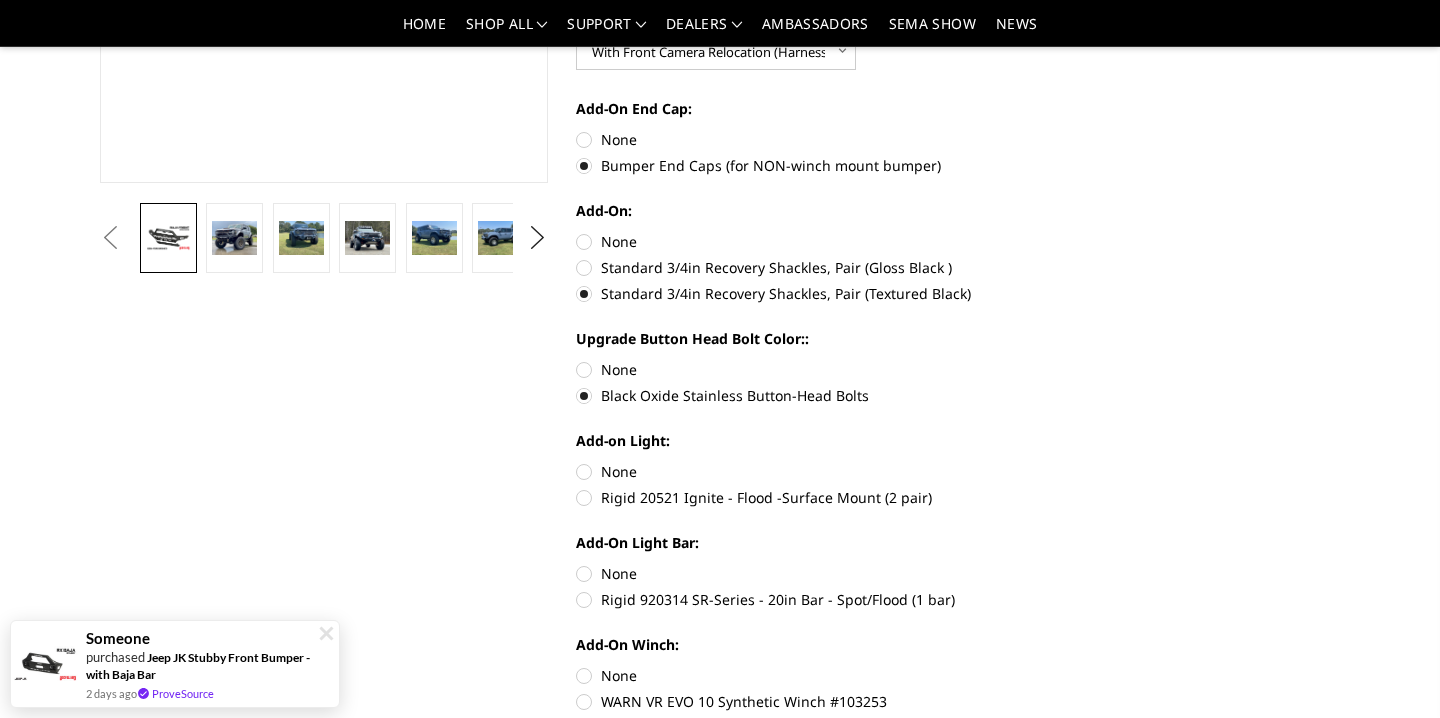 click on "Rigid 920314 SR-Series - 20in Bar - Spot/Flood (1 bar)" at bounding box center [800, 599] 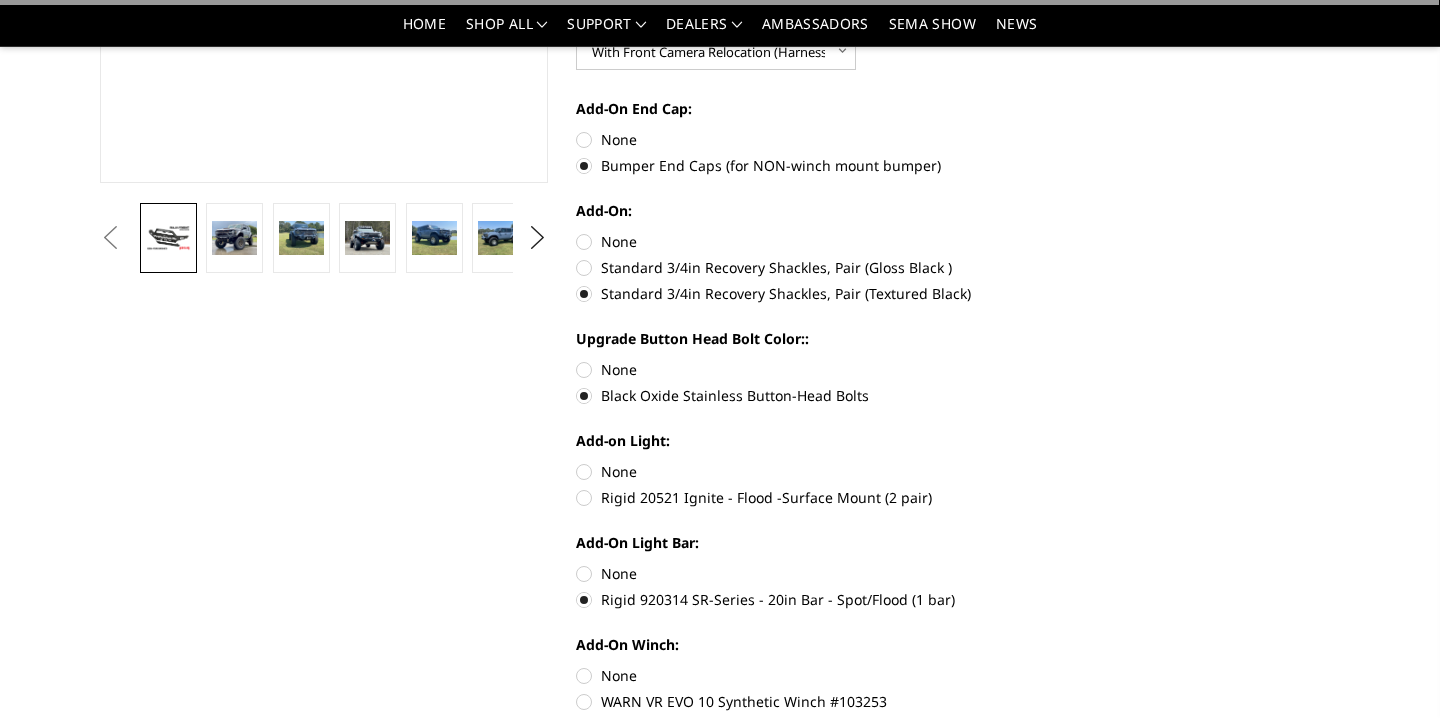 click on "Rigid 20521 Ignite - Flood -Surface Mount (2 pair)" at bounding box center [800, 497] 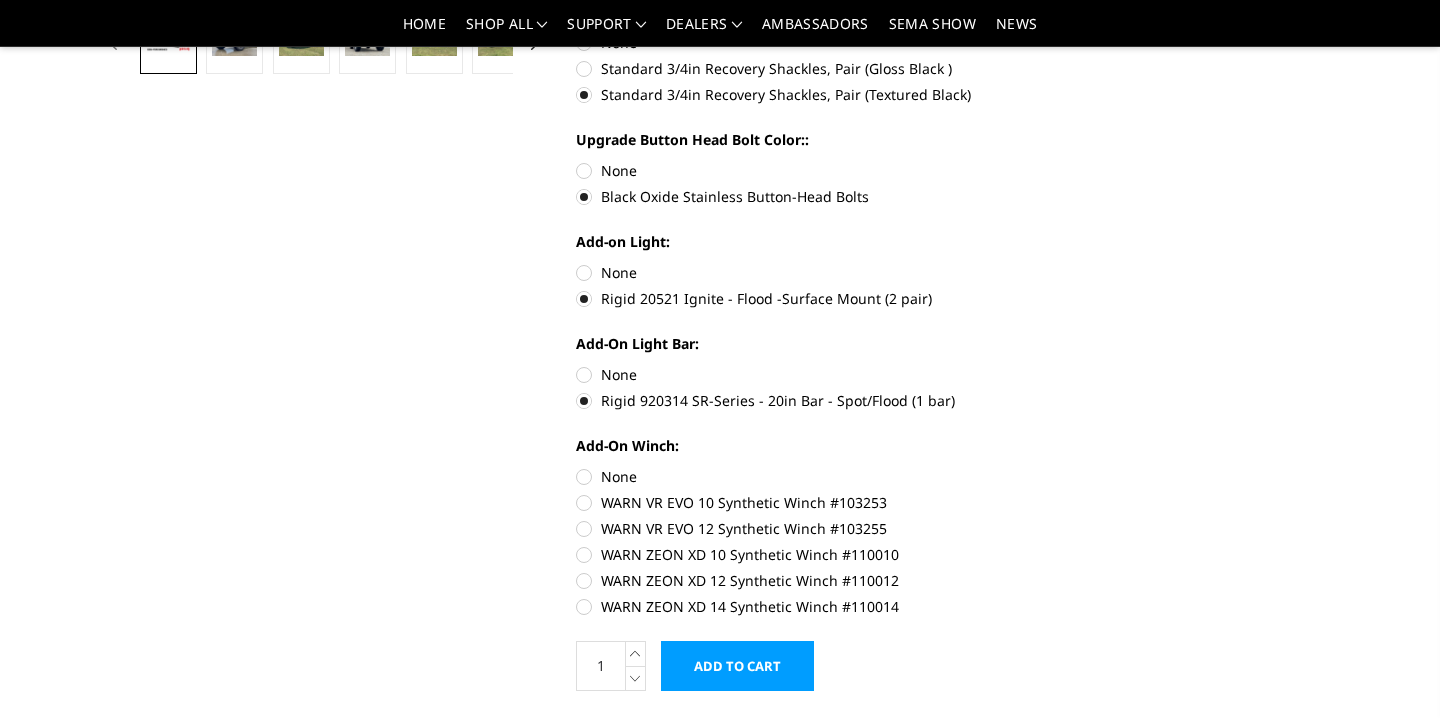 scroll, scrollTop: 721, scrollLeft: 0, axis: vertical 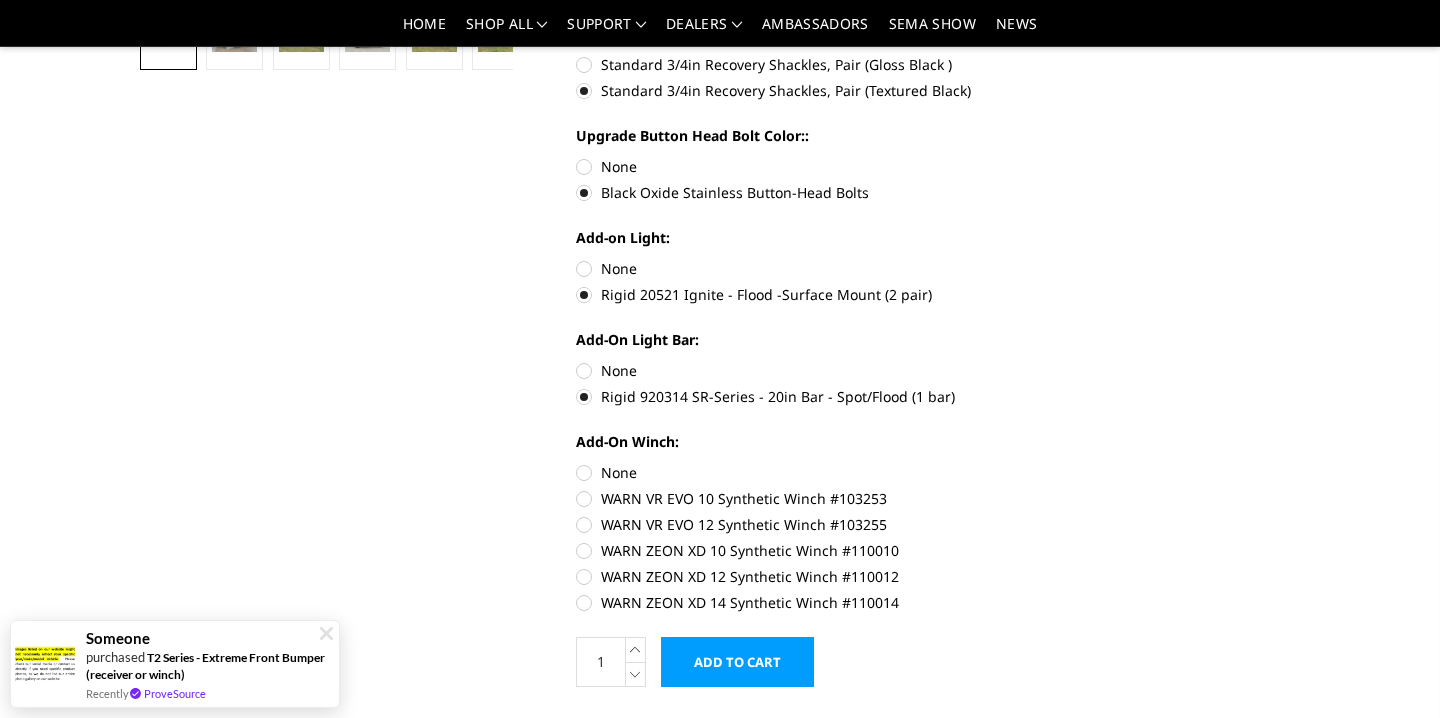 click on "None" at bounding box center [800, 472] 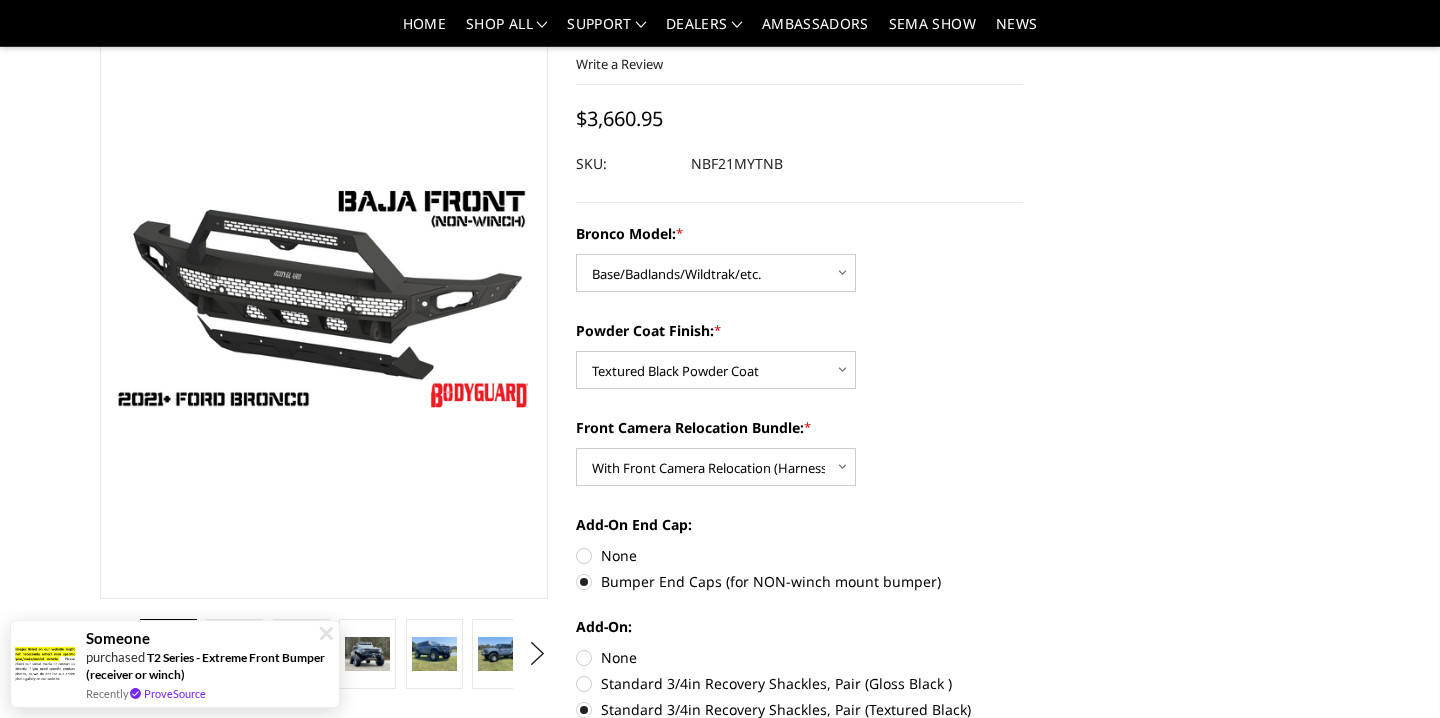 scroll, scrollTop: 101, scrollLeft: 0, axis: vertical 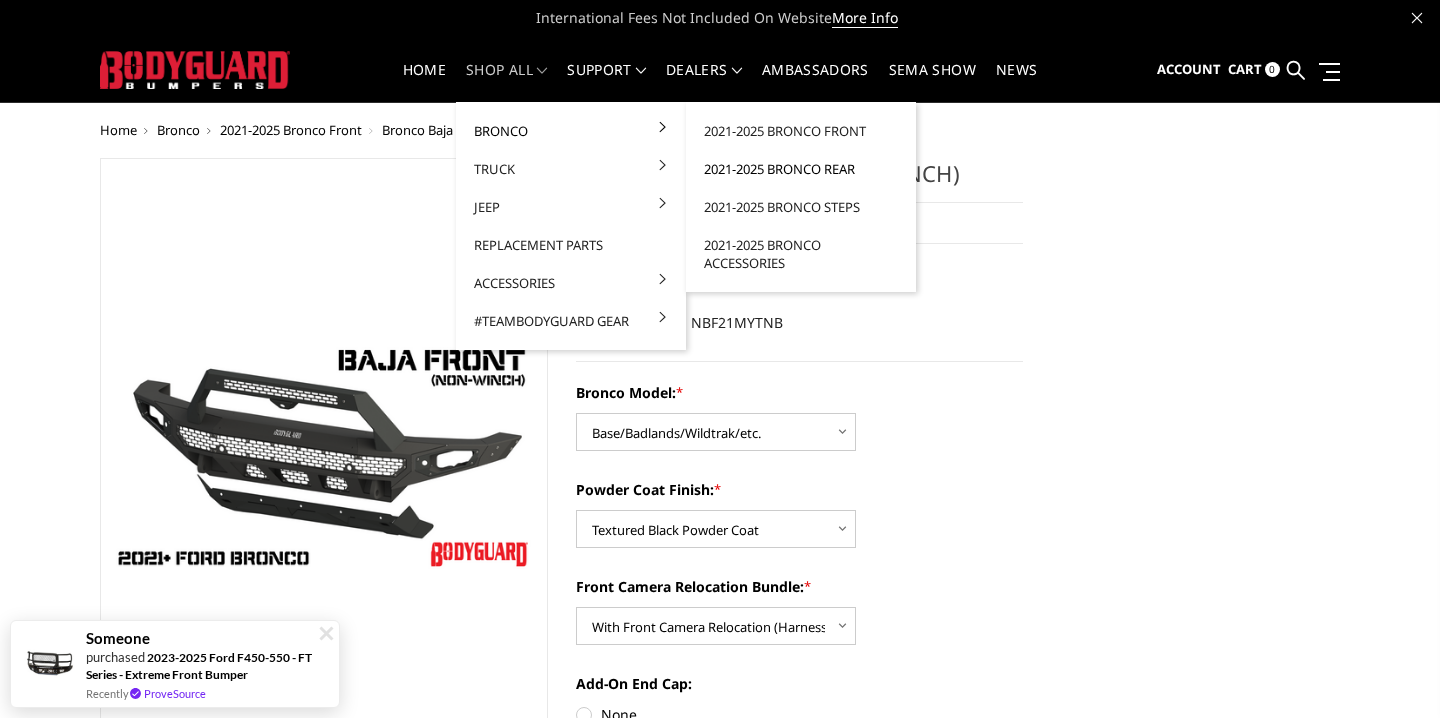 click on "2021-2025 Bronco Rear" at bounding box center (801, 169) 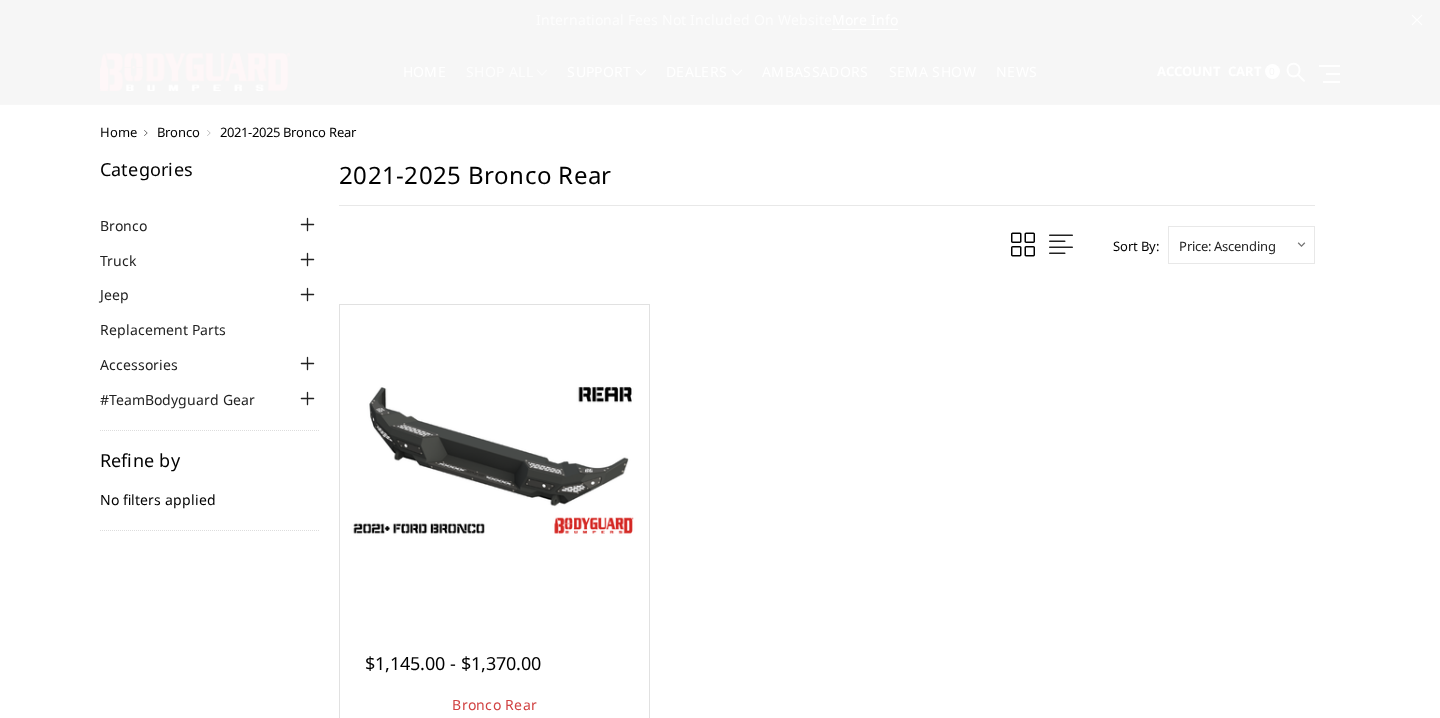 scroll, scrollTop: 0, scrollLeft: 0, axis: both 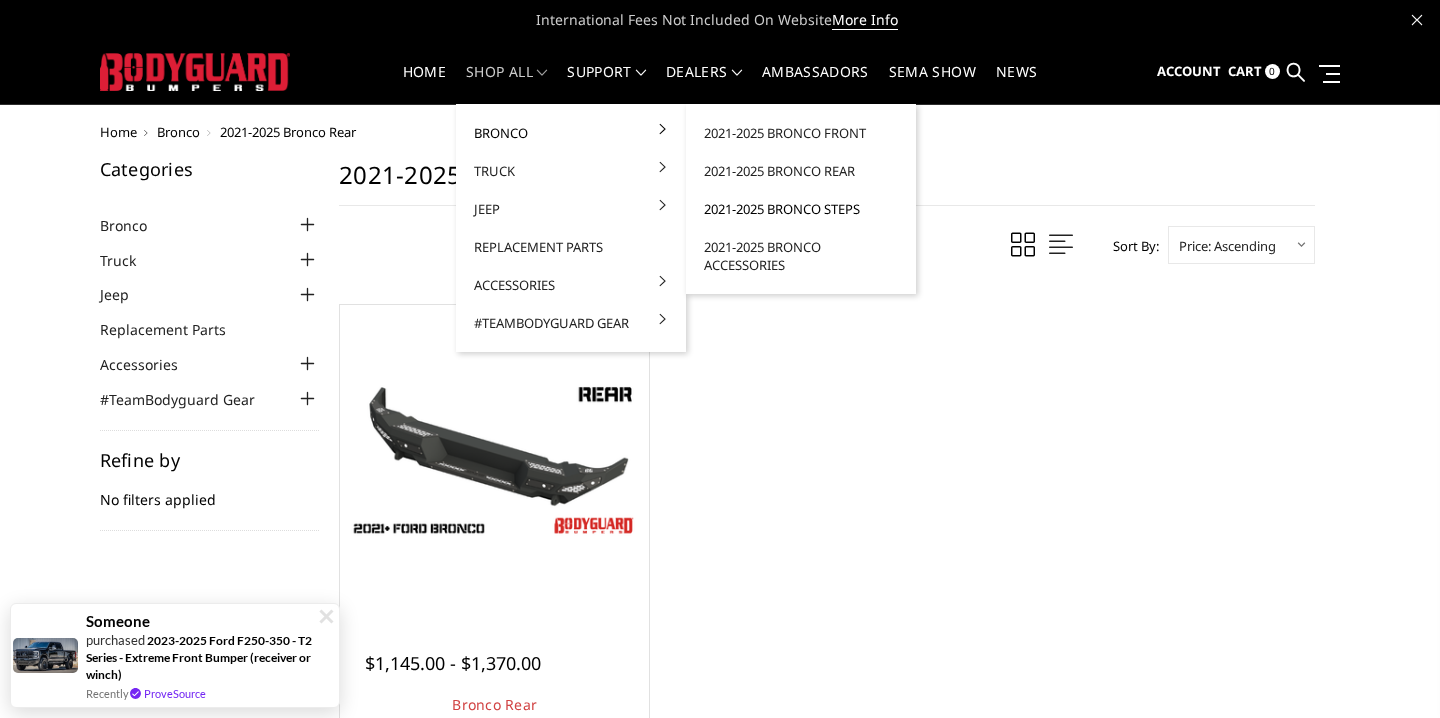 click on "2021-2025 Bronco Steps" at bounding box center (801, 209) 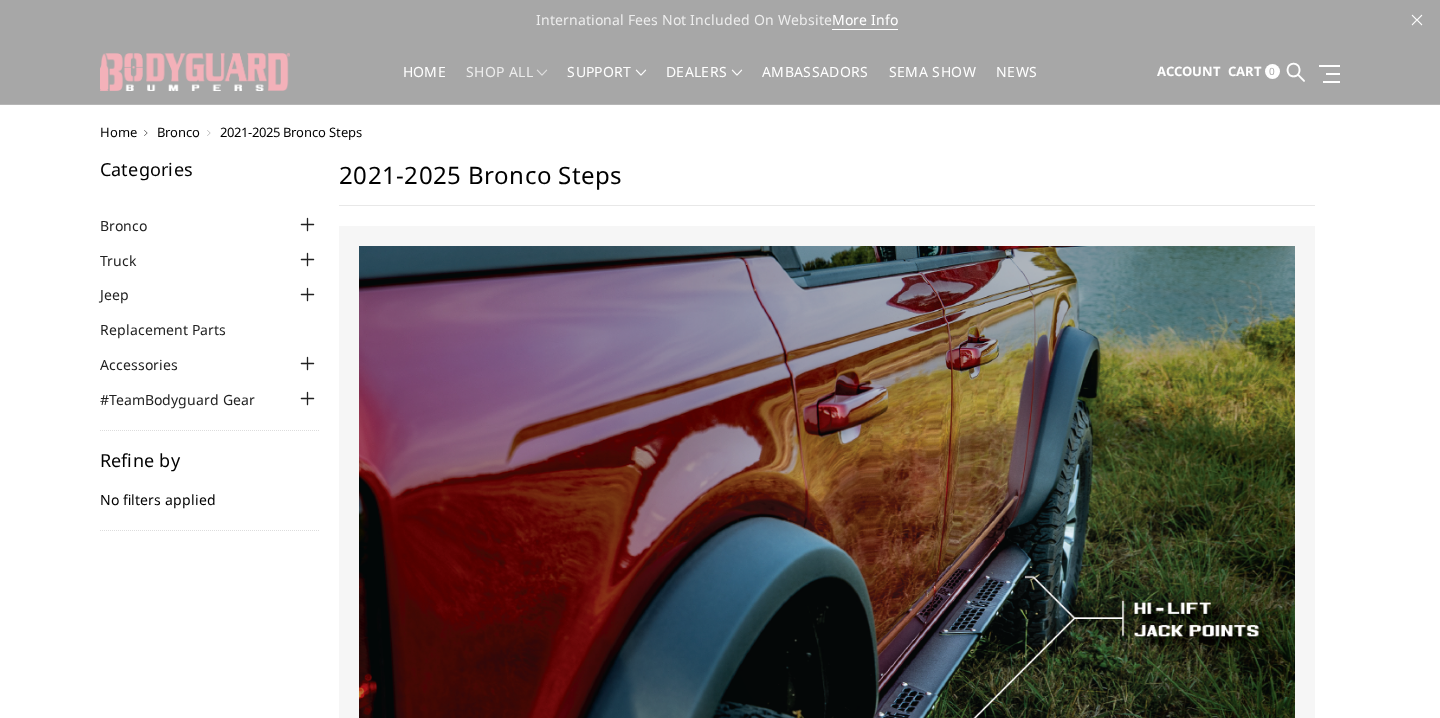 scroll, scrollTop: 0, scrollLeft: 0, axis: both 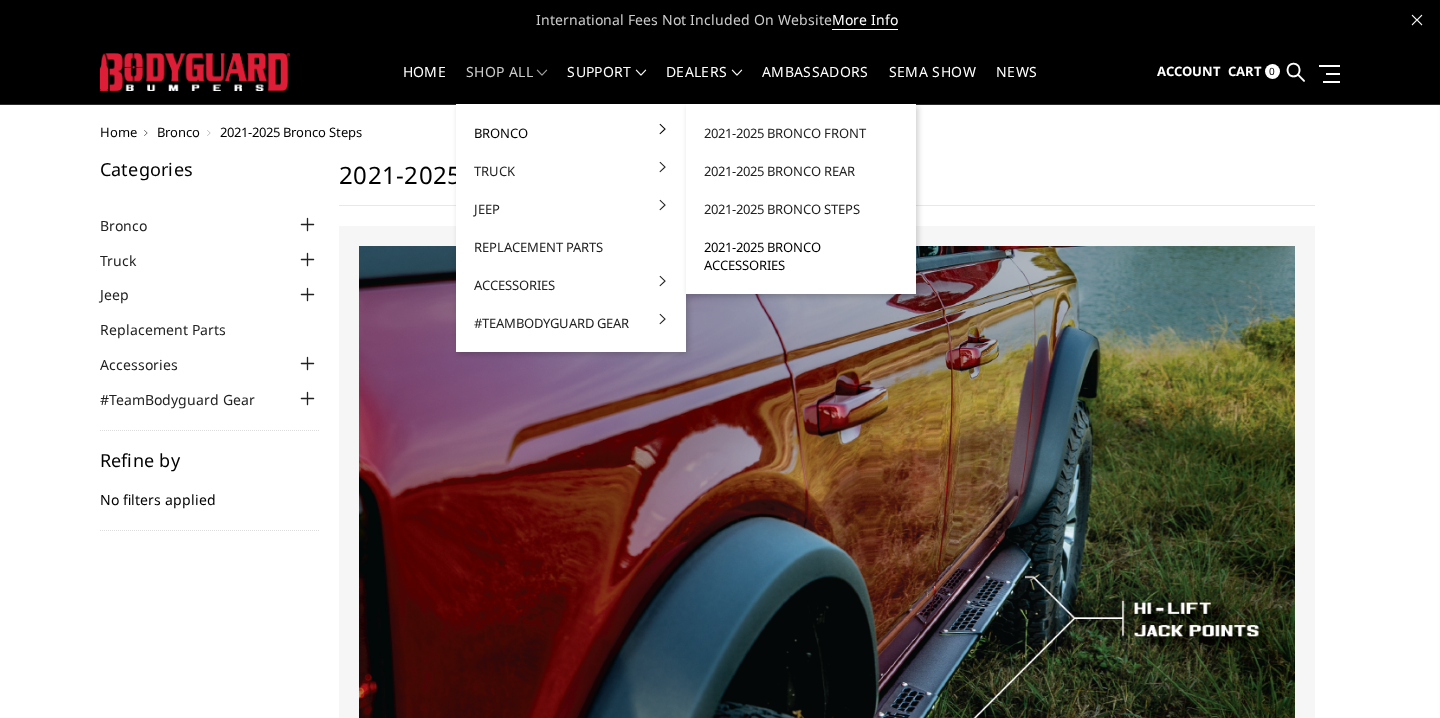 click on "2021-2025 Bronco Accessories" at bounding box center (801, 256) 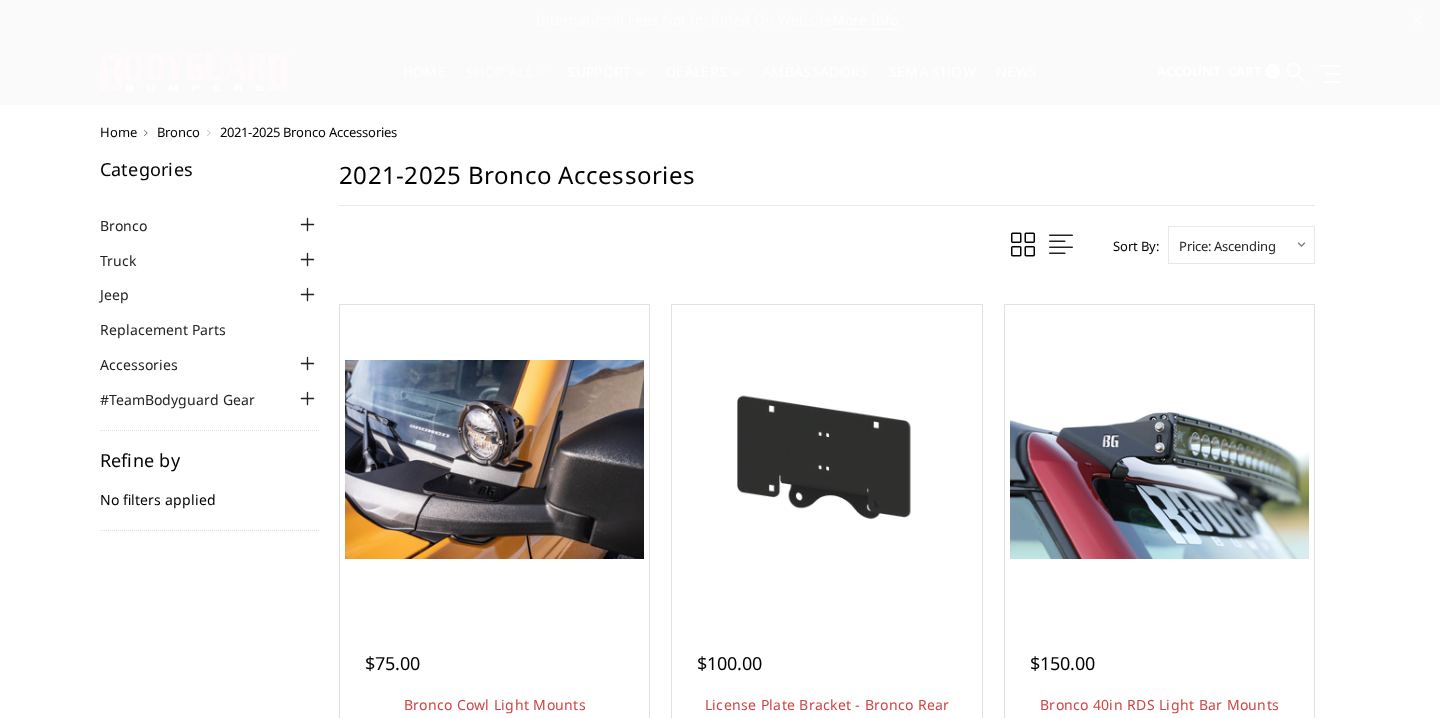 scroll, scrollTop: 0, scrollLeft: 0, axis: both 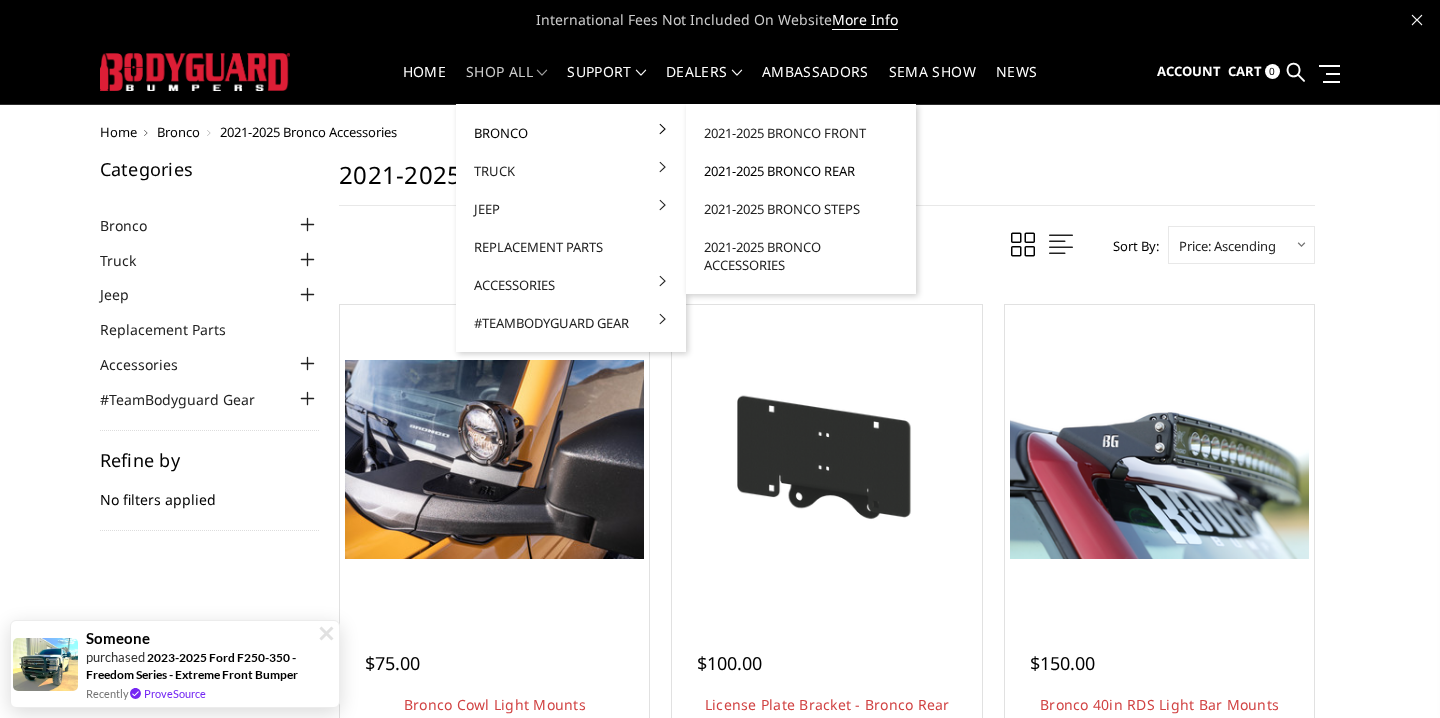 click on "2021-2025 Bronco Rear" at bounding box center [801, 171] 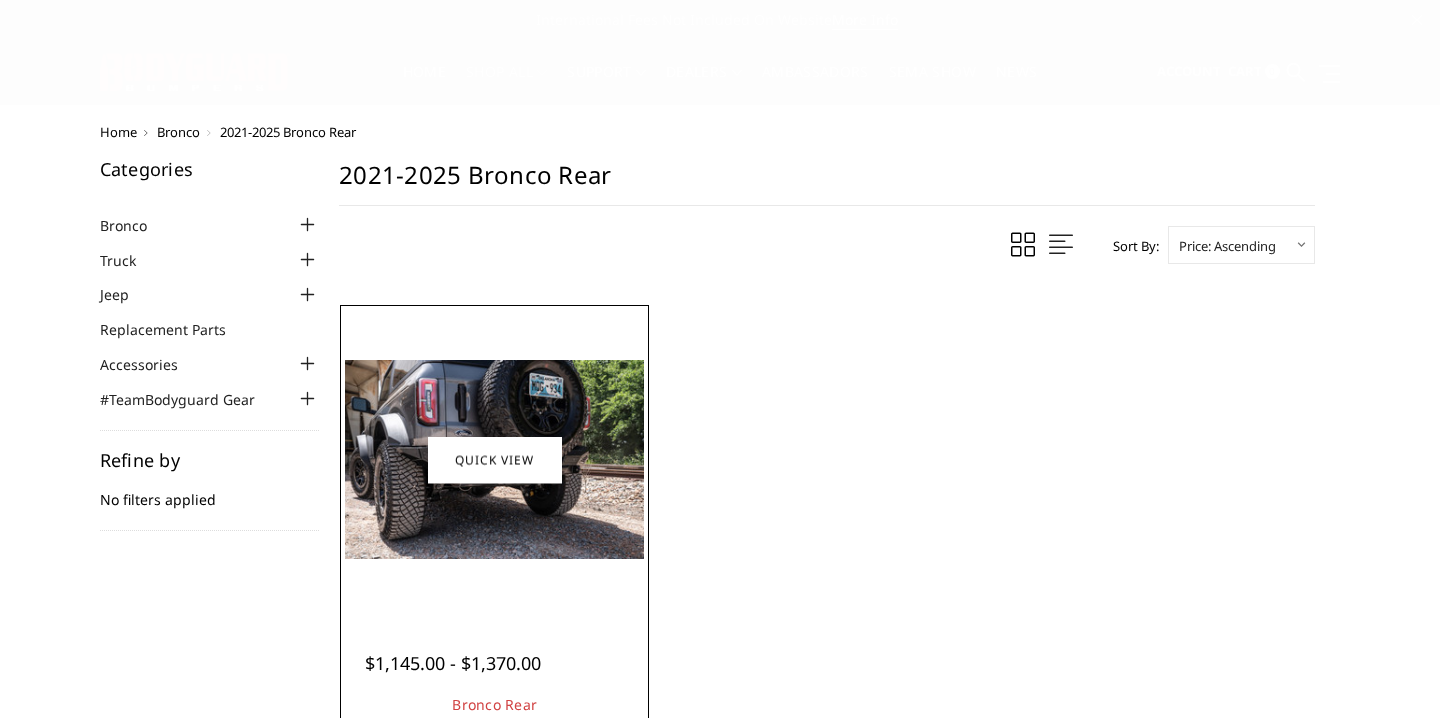 scroll, scrollTop: 0, scrollLeft: 0, axis: both 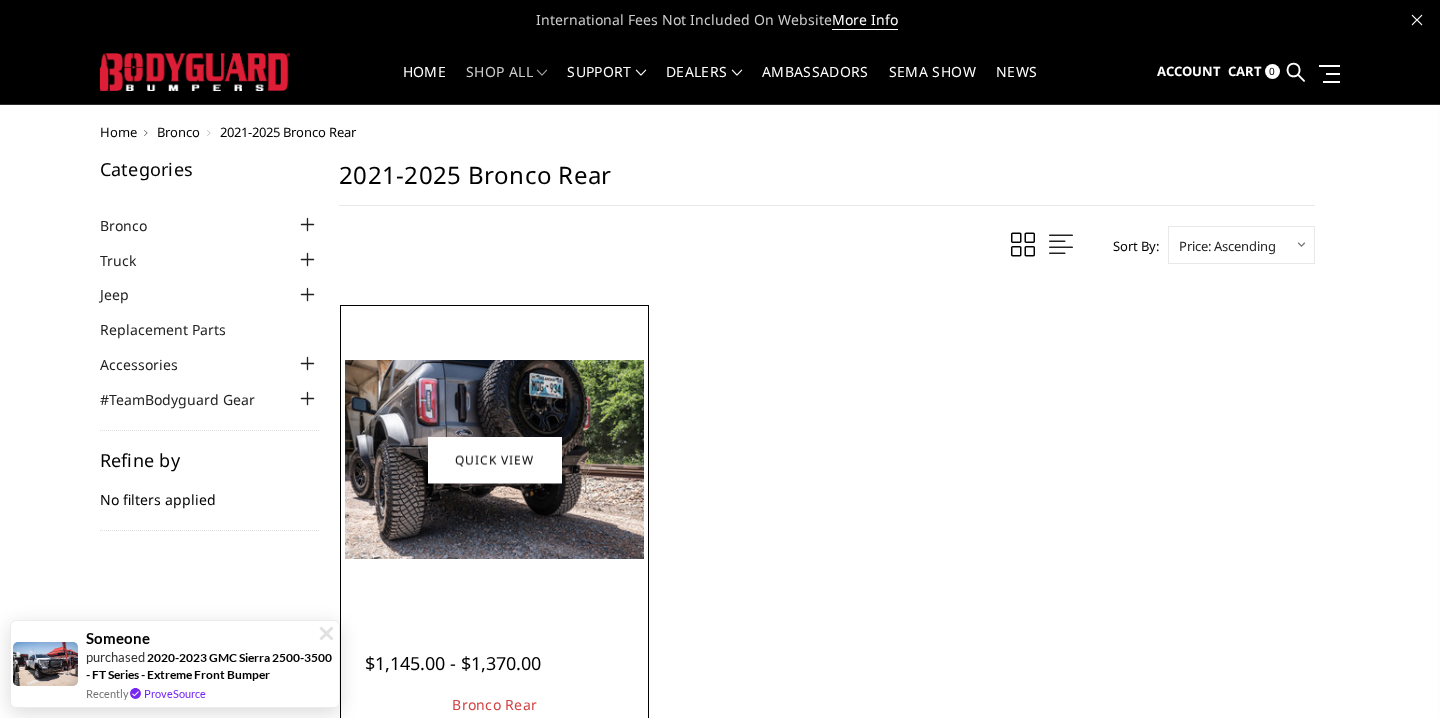 click at bounding box center [494, 459] 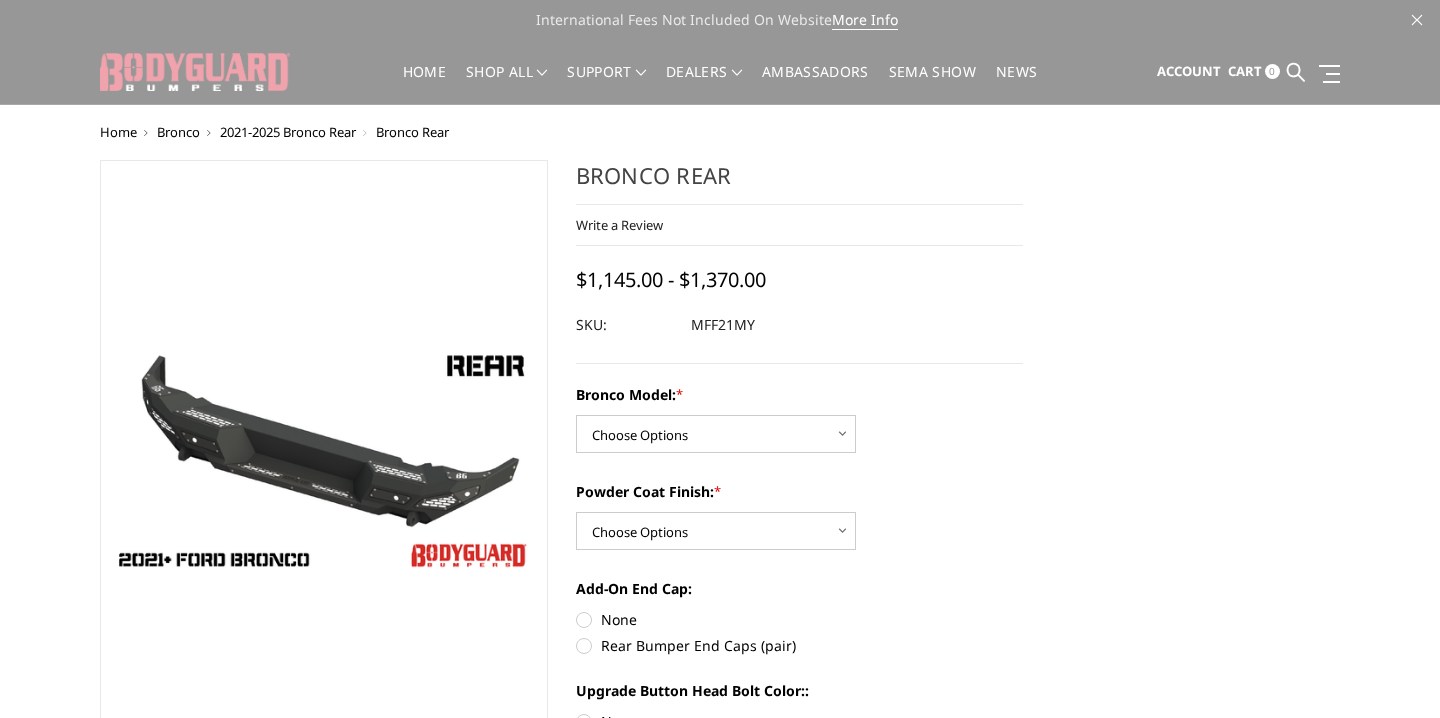 scroll, scrollTop: 0, scrollLeft: 0, axis: both 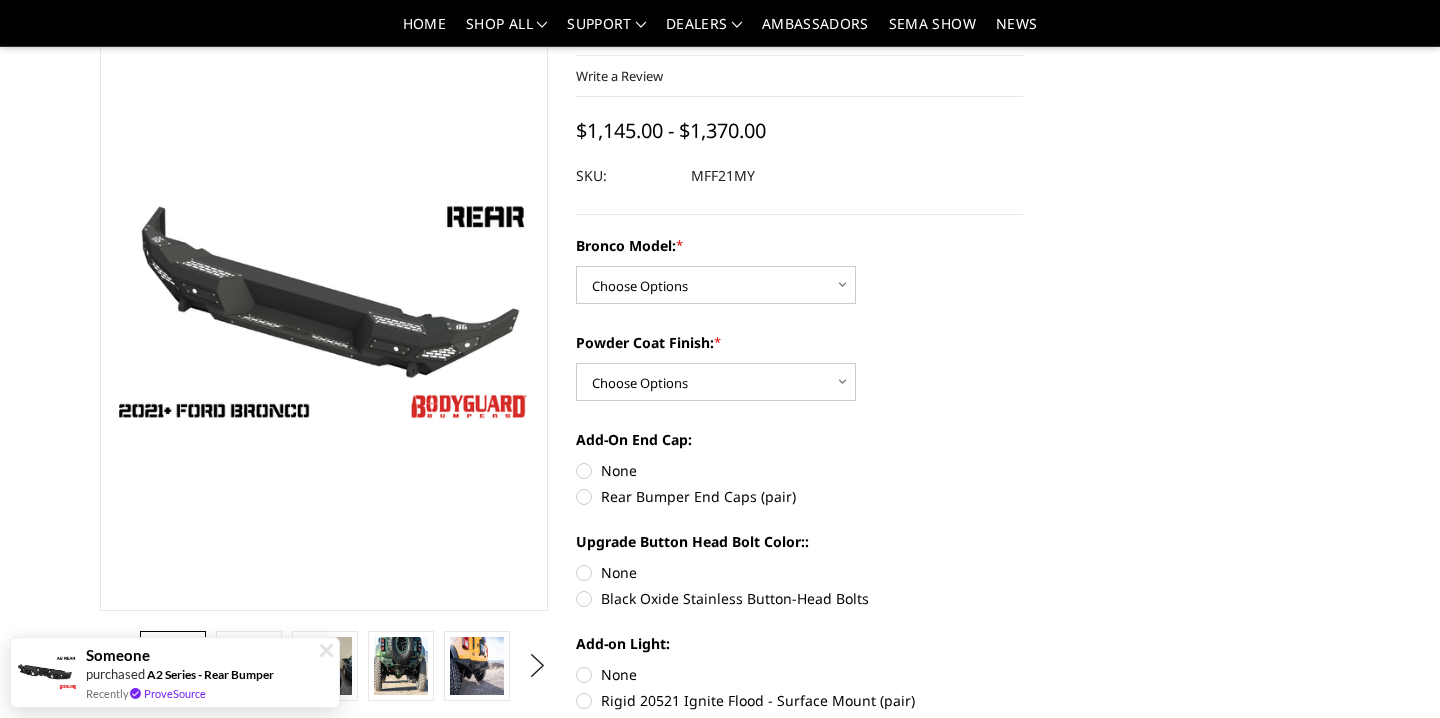click on "Black Oxide Stainless Button-Head Bolts" at bounding box center (800, 598) 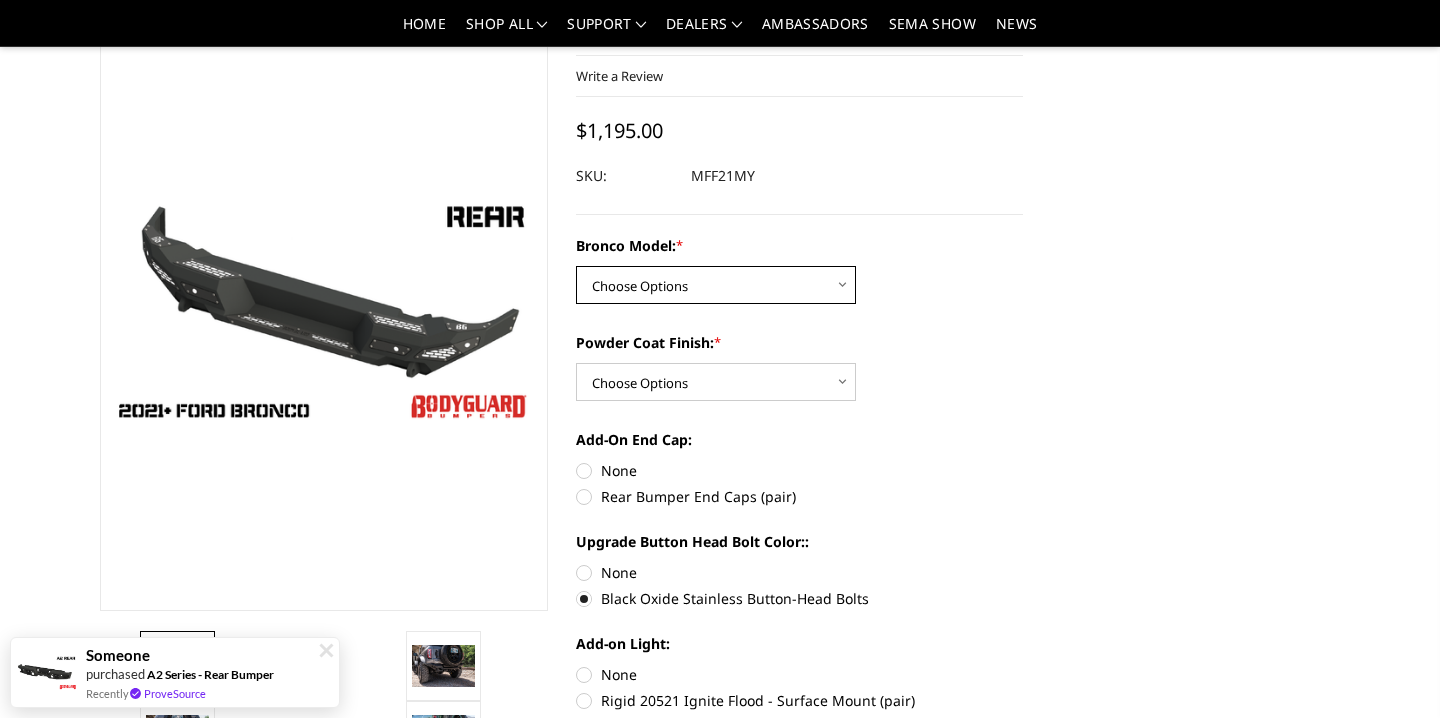 click on "Choose Options
Base/Badlands/Wildtrak/etc.
Raptor" at bounding box center [716, 285] 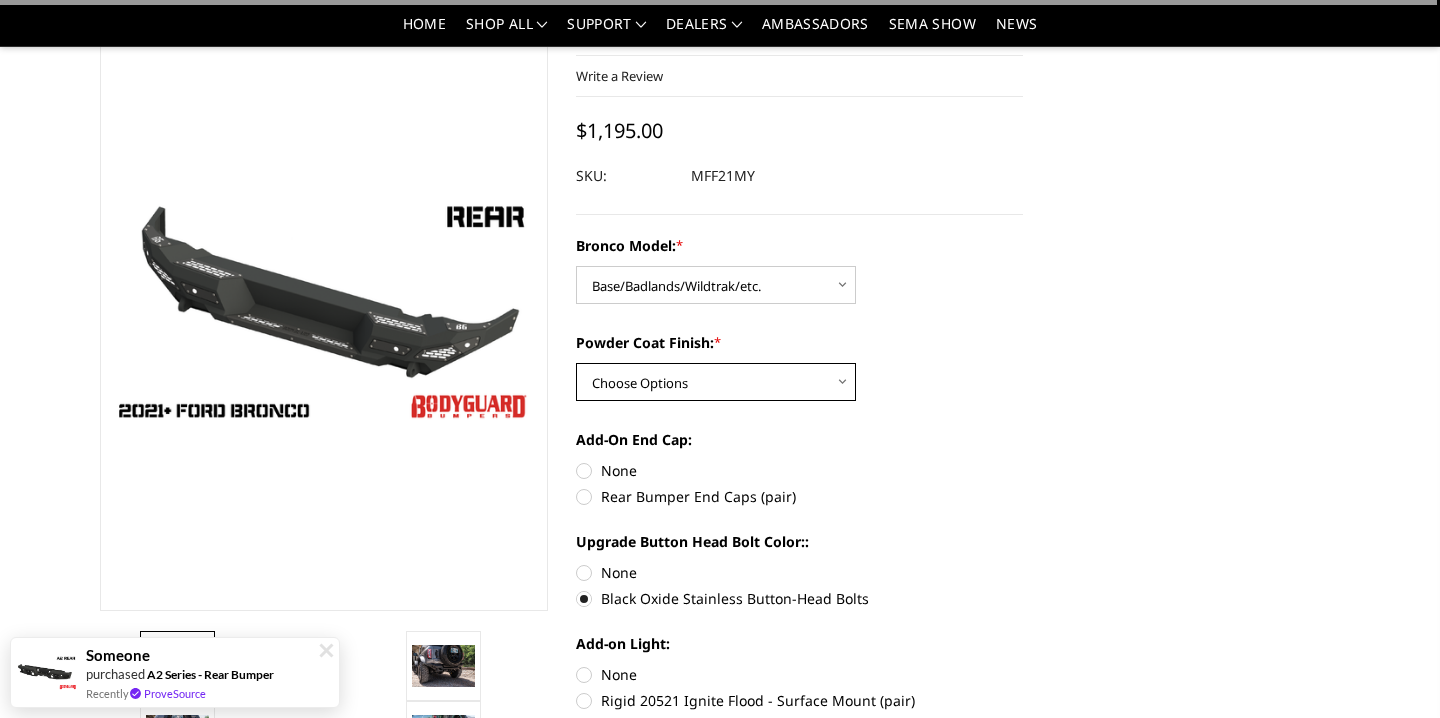 click on "Choose Options
Bare Metal
Textured Black Powder Coat" at bounding box center [716, 382] 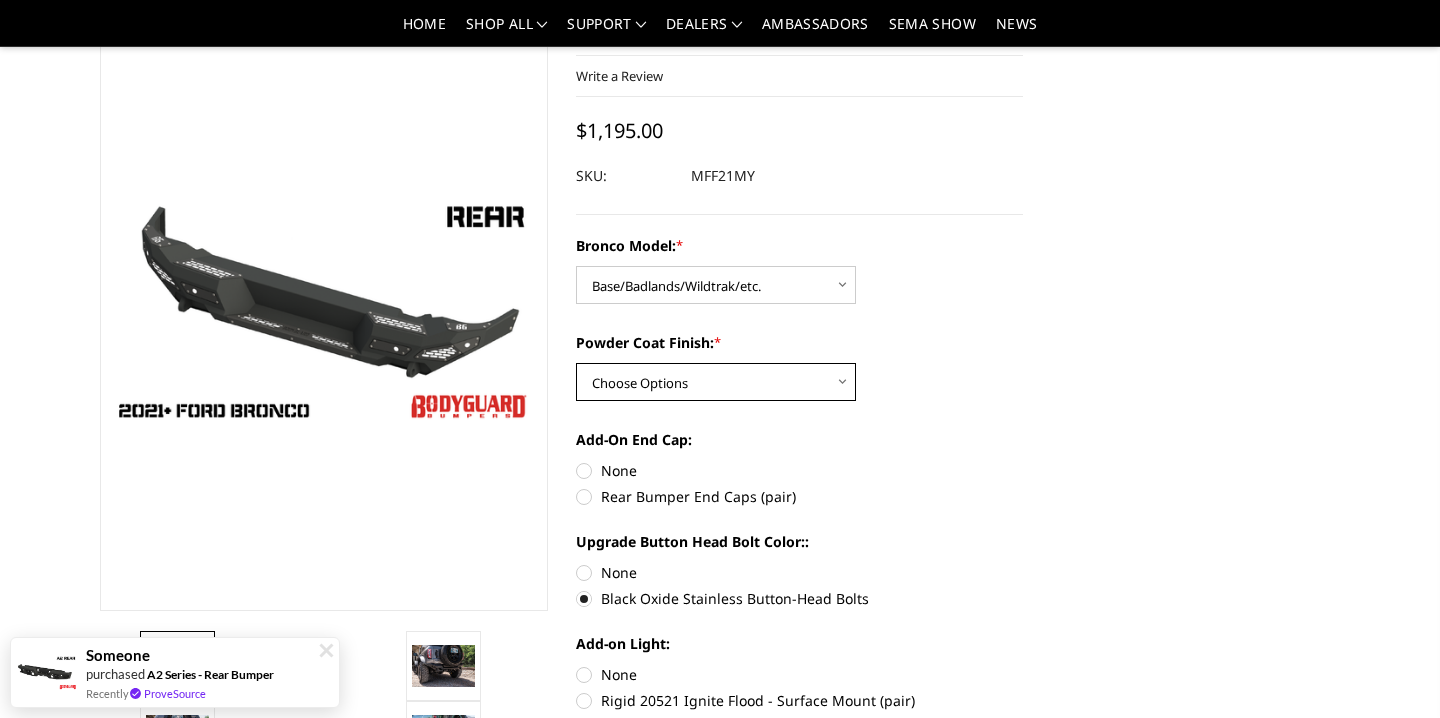 select on "4027" 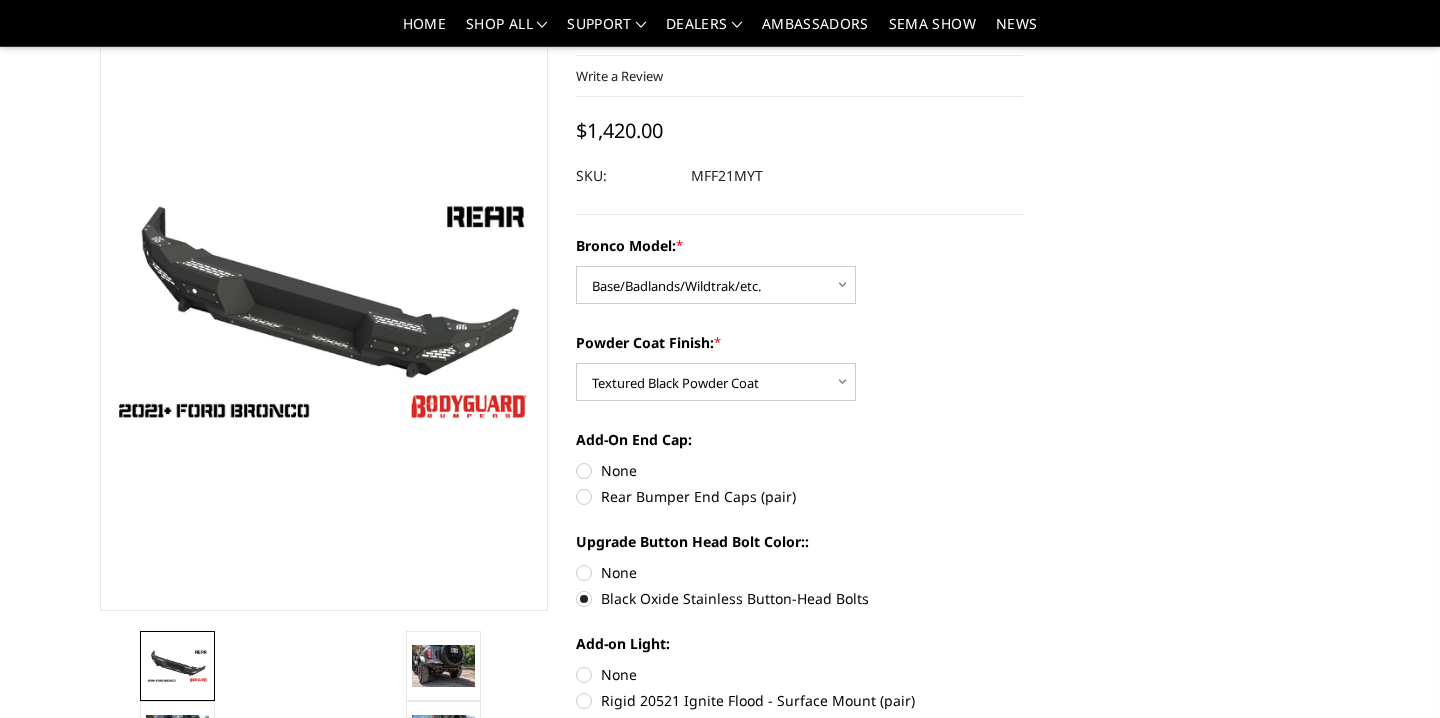 click on "Rear Bumper End Caps (pair)" at bounding box center (800, 496) 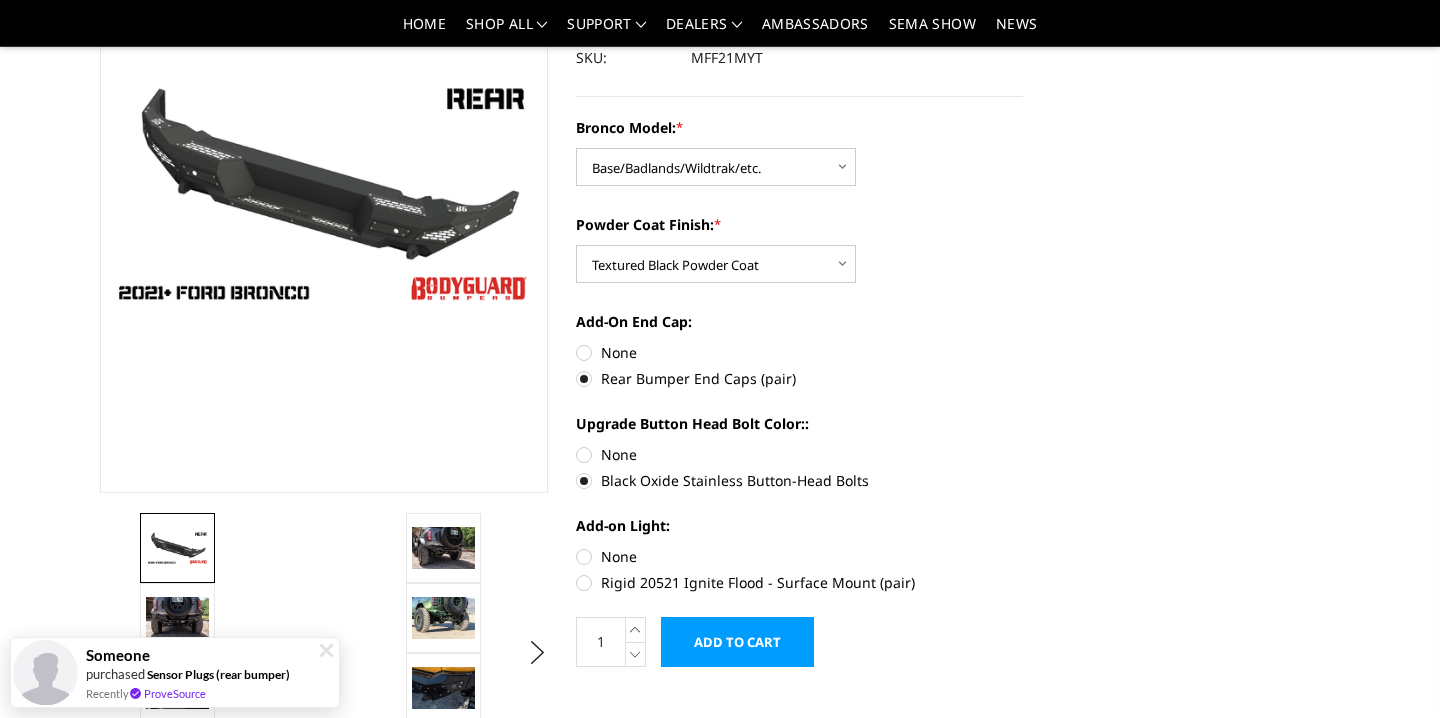 scroll, scrollTop: 210, scrollLeft: 0, axis: vertical 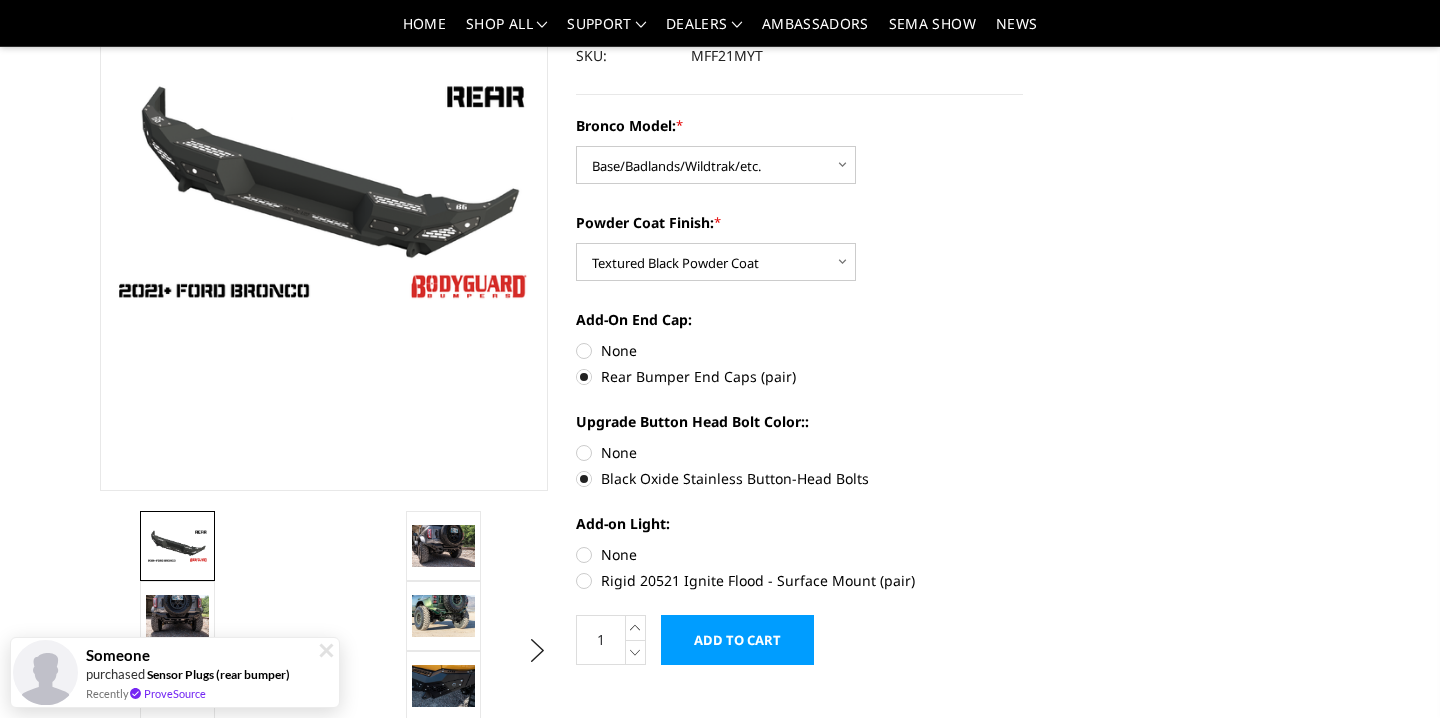 click on "Rigid 20521 Ignite Flood - Surface Mount (pair)" at bounding box center (800, 580) 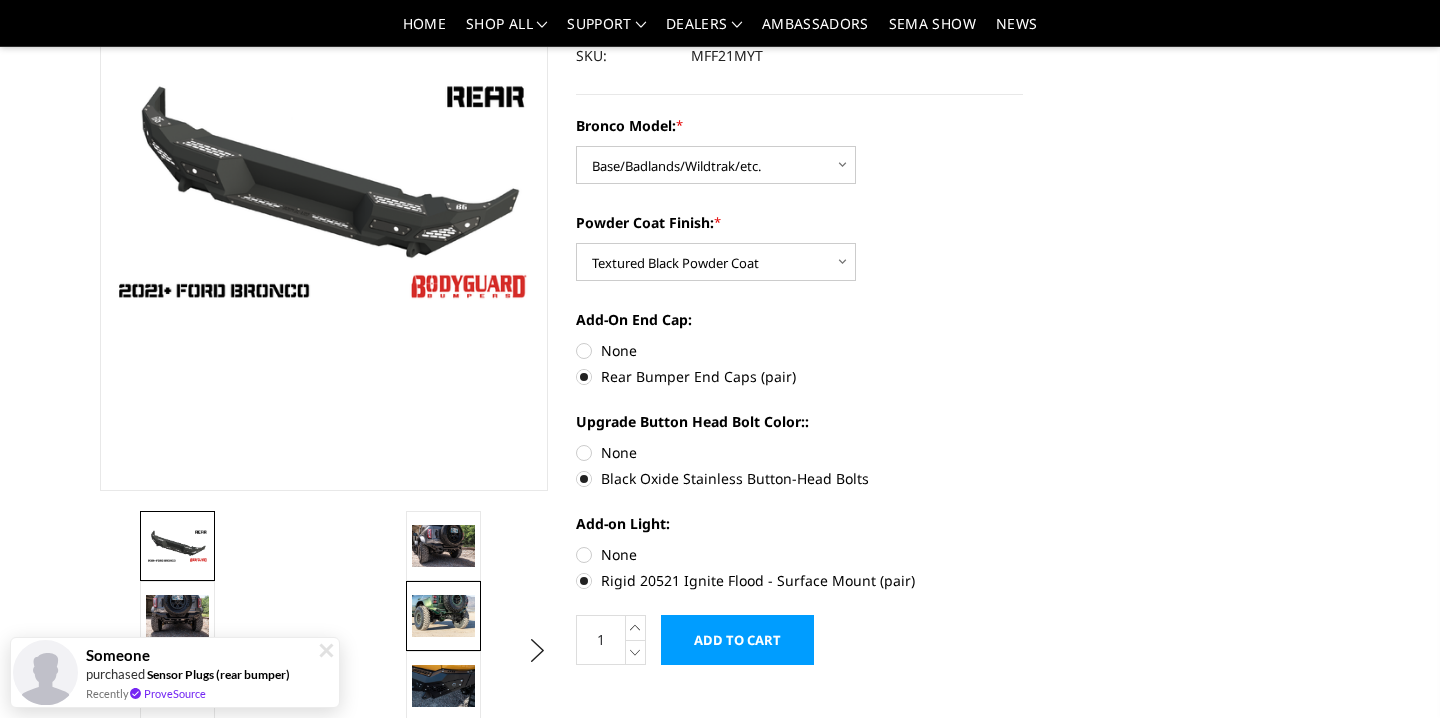 click at bounding box center [443, 616] 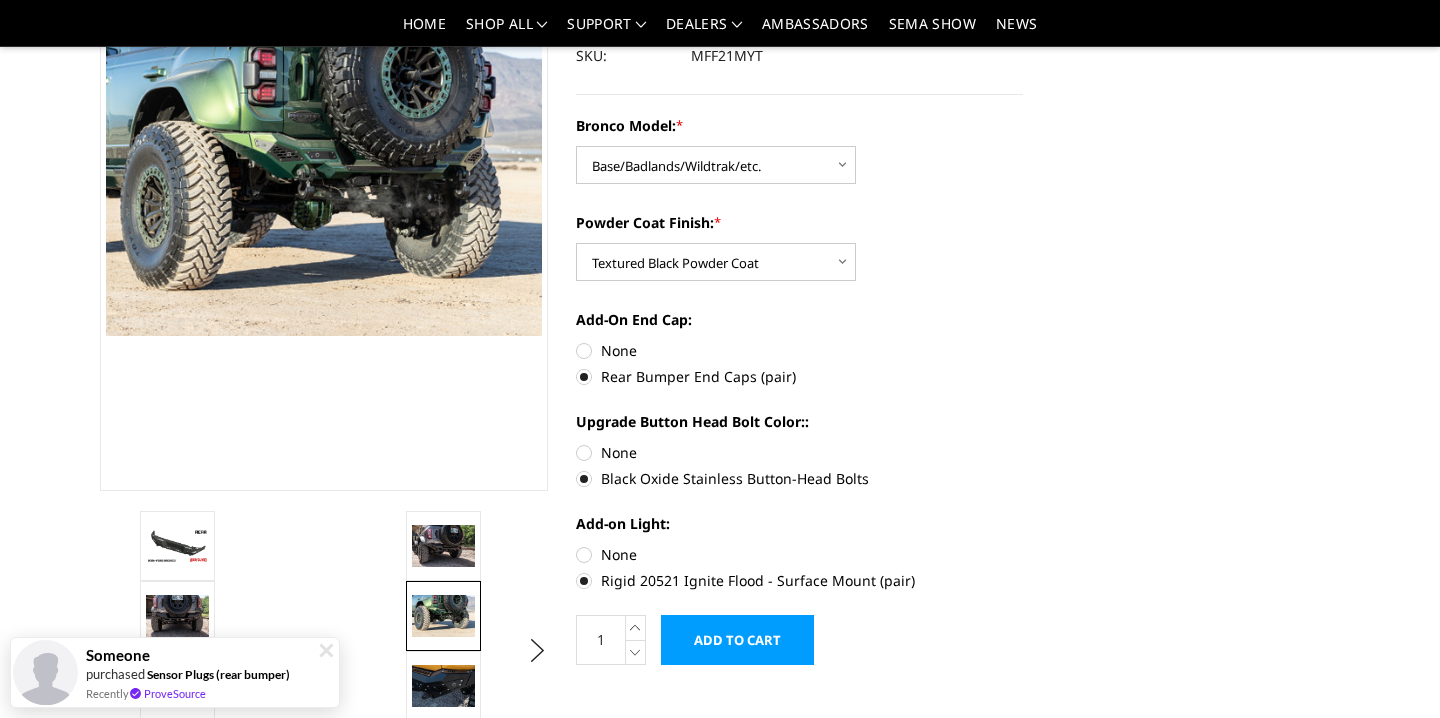 scroll, scrollTop: 187, scrollLeft: 0, axis: vertical 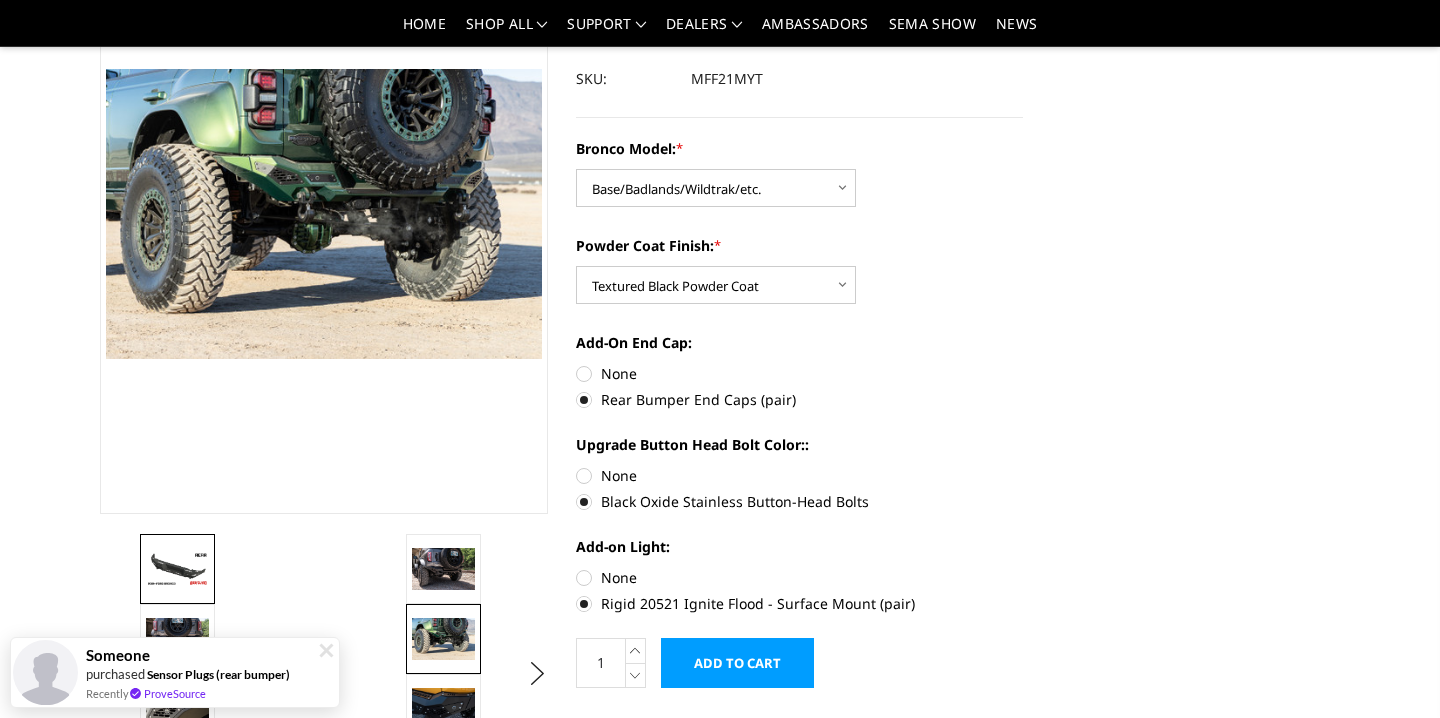 click at bounding box center [177, 568] 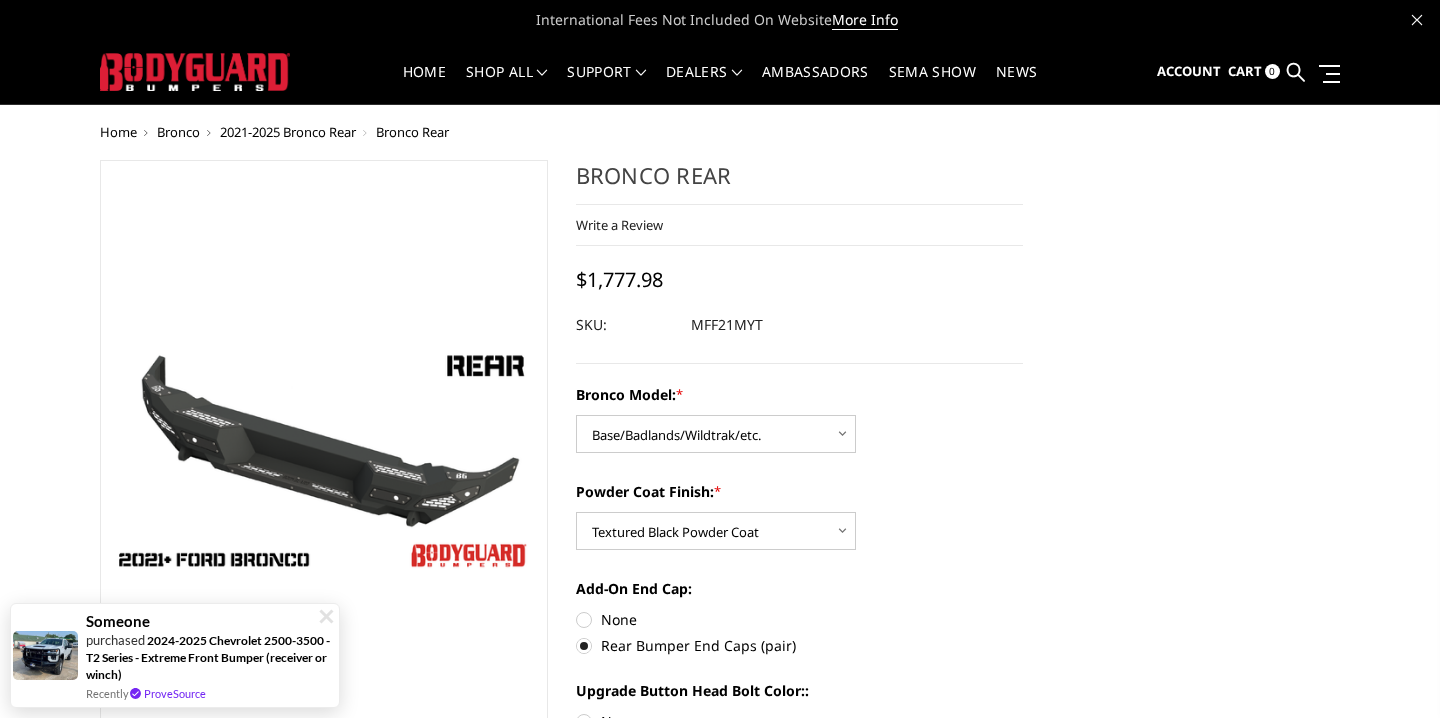 scroll, scrollTop: 4, scrollLeft: 0, axis: vertical 